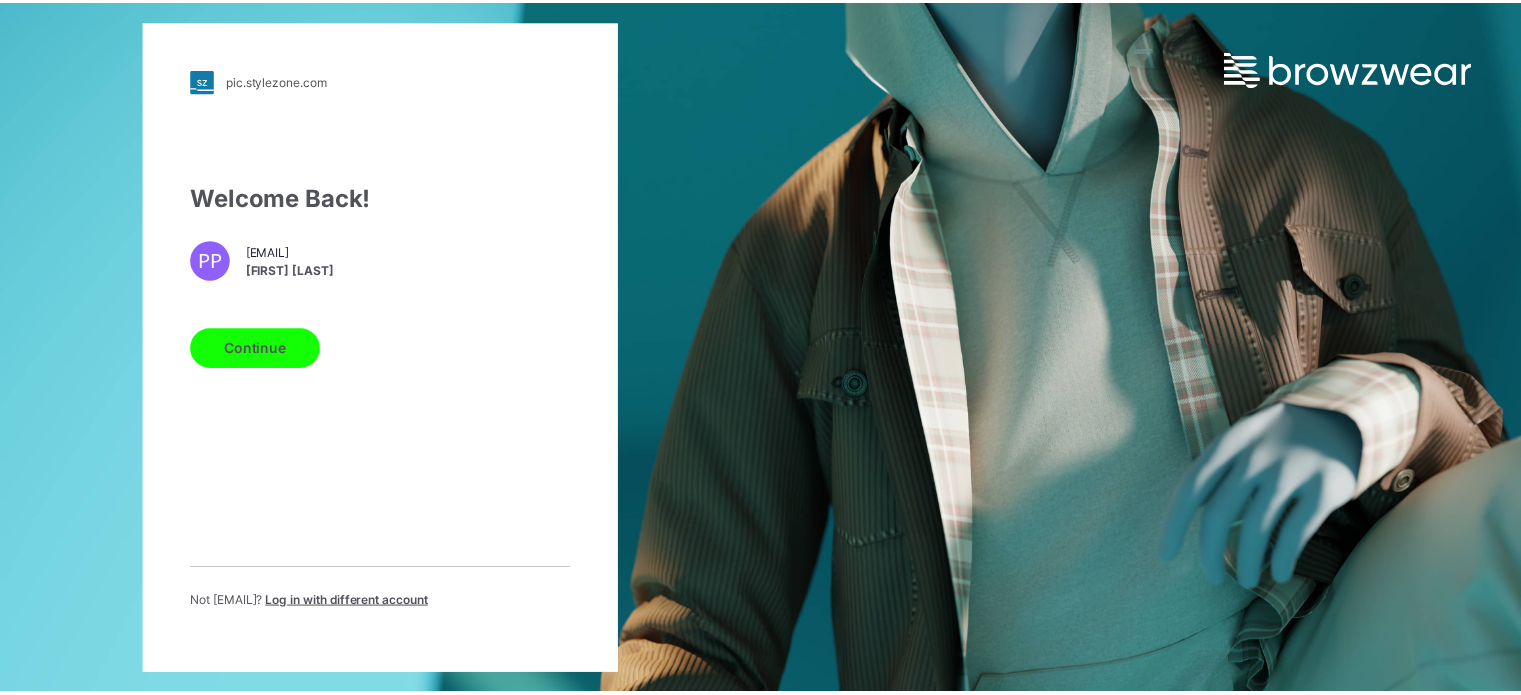 scroll, scrollTop: 0, scrollLeft: 0, axis: both 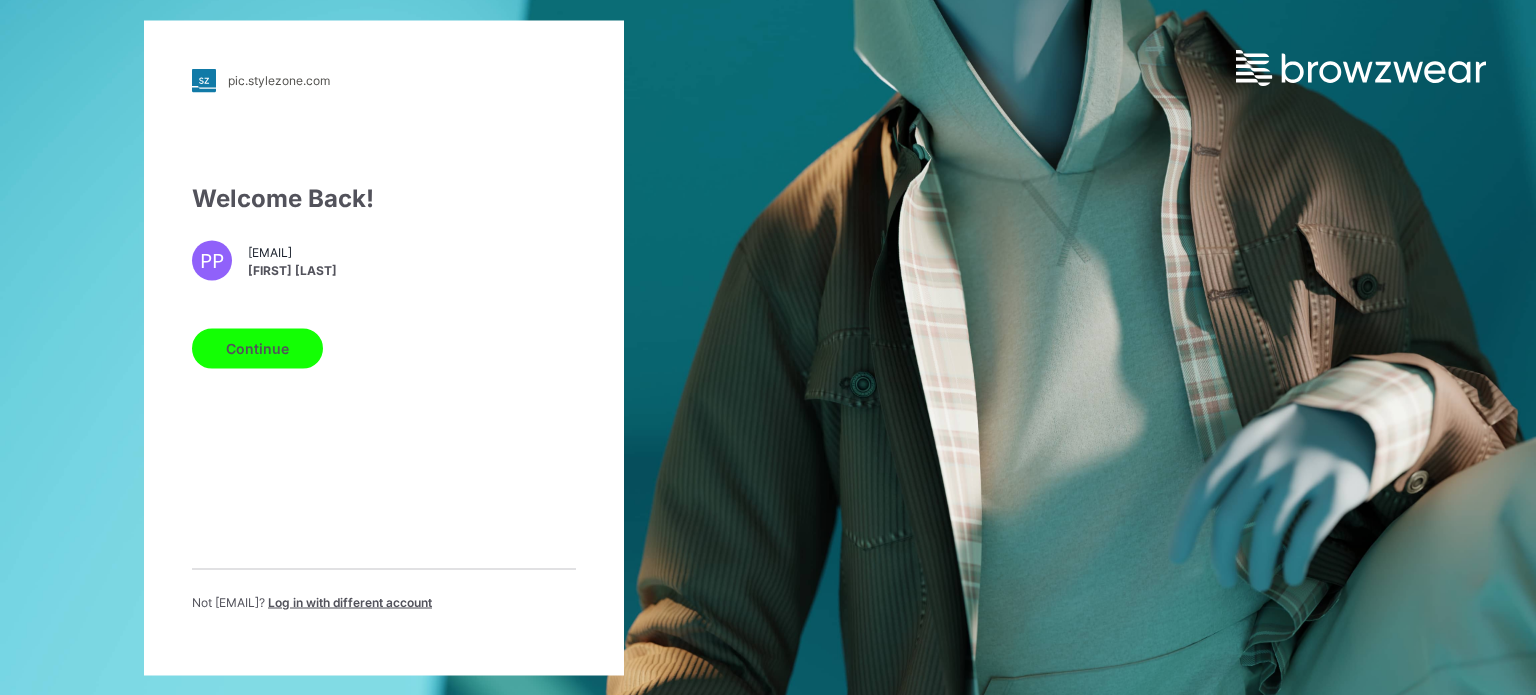 click on "Continue" at bounding box center [257, 348] 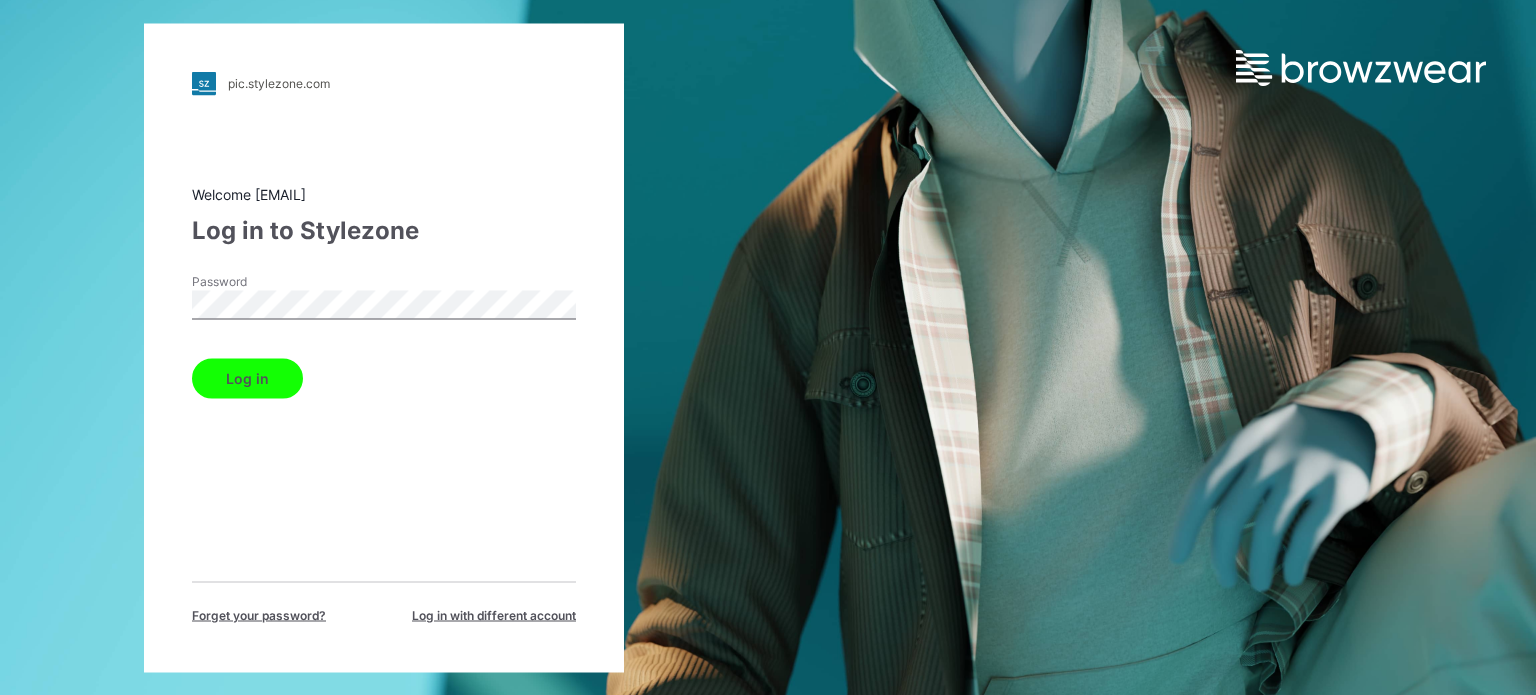 click on "Log in" at bounding box center (247, 378) 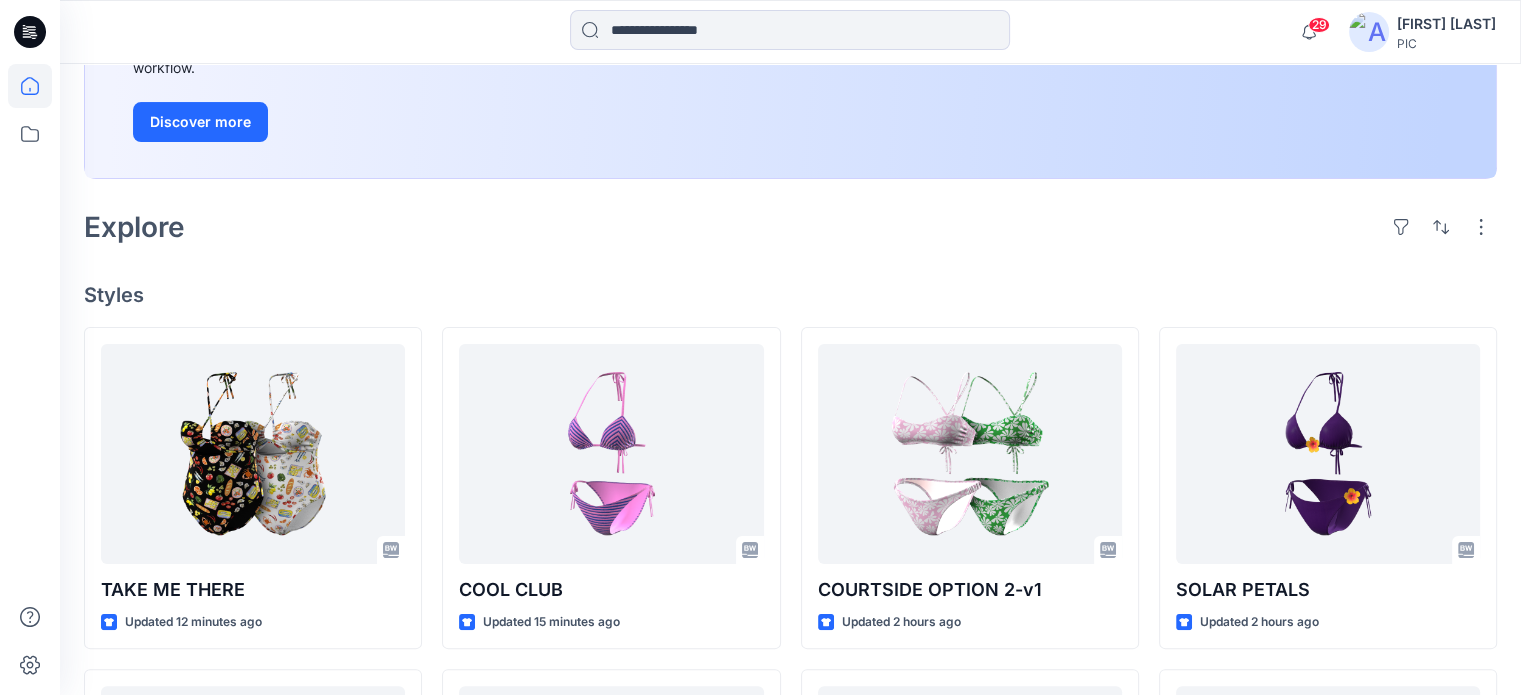 scroll, scrollTop: 360, scrollLeft: 0, axis: vertical 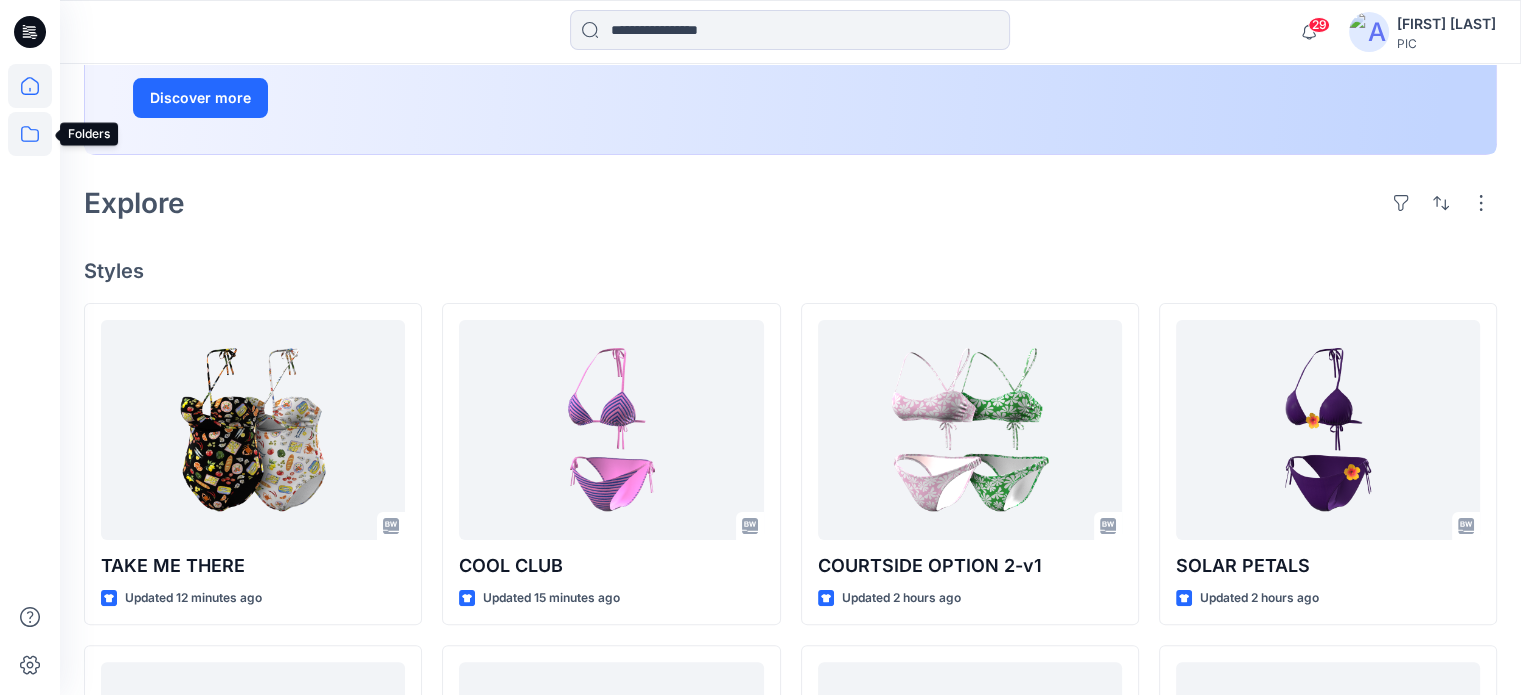 click 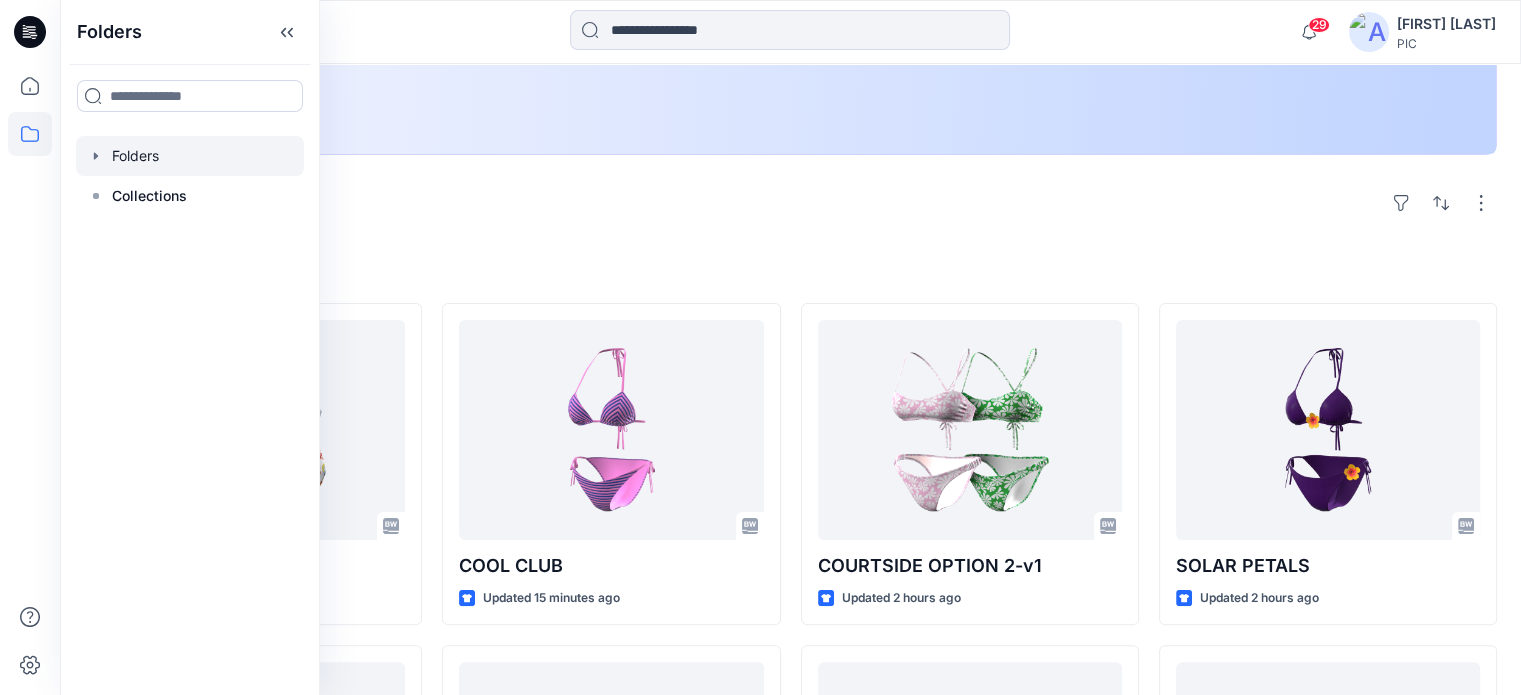 click at bounding box center (190, 156) 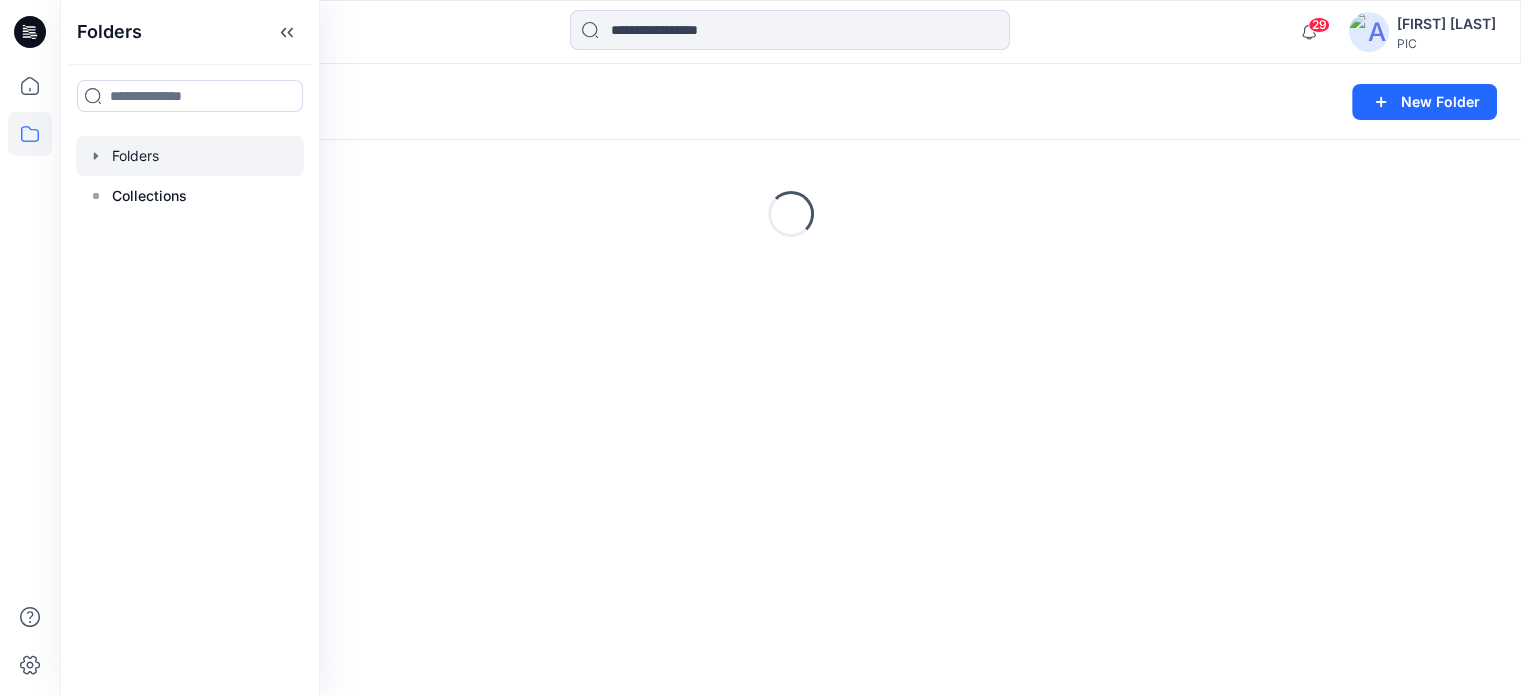 scroll, scrollTop: 0, scrollLeft: 0, axis: both 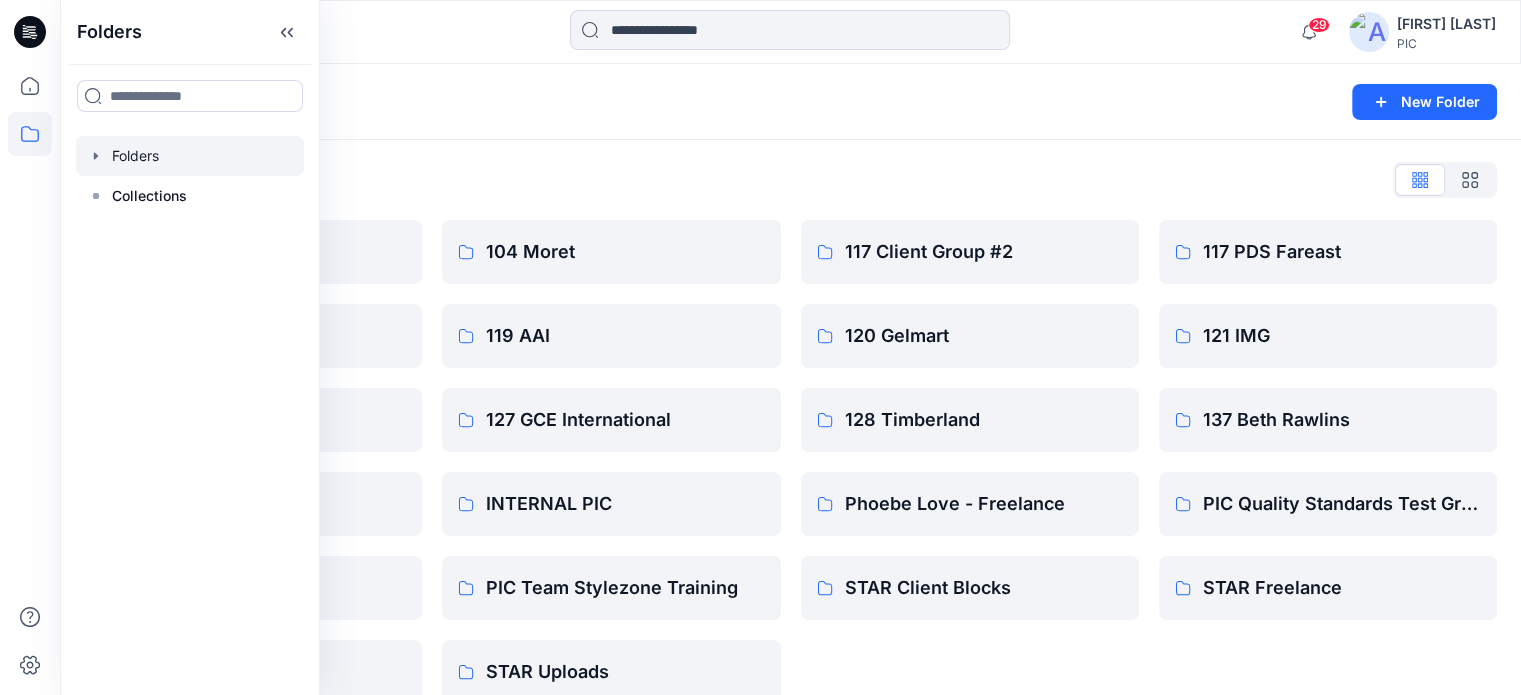 click on "Folders List 103 HIS International 118 Add Black 121 IMG Client Group 140 Swim USA PIC Team STAR TRAINING 104 Moret 119 AAI 127 GCE International INTERNAL PIC PIC Team Stylezone Training STAR Uploads 117 Client Group #2 120 Gelmart 128 Timberland Phoebe Love - Freelance STAR Client Blocks 117 PDS Fareast 121 IMG 137 Beth Rawlins PIC Quality Standards Test Group STAR Freelance" at bounding box center [790, 434] 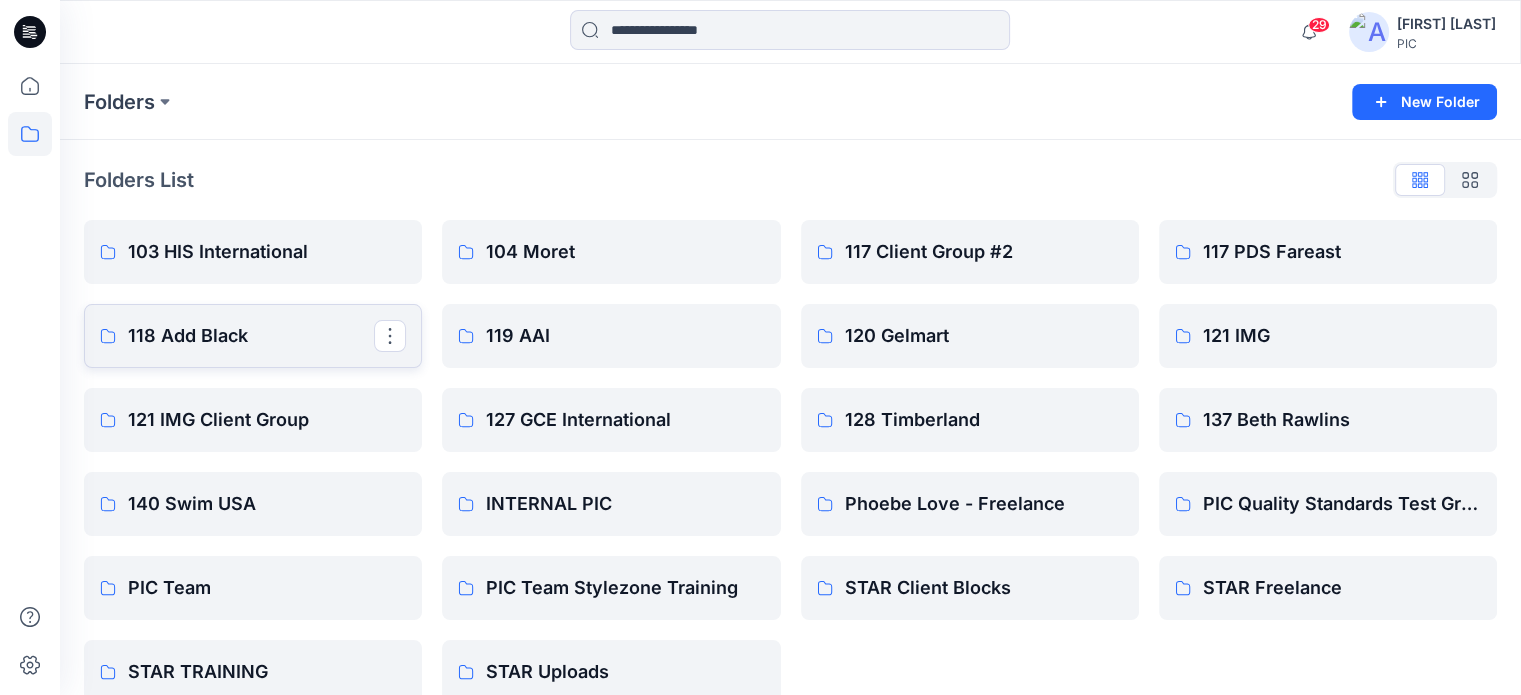 click on "118 Add Black" at bounding box center [253, 336] 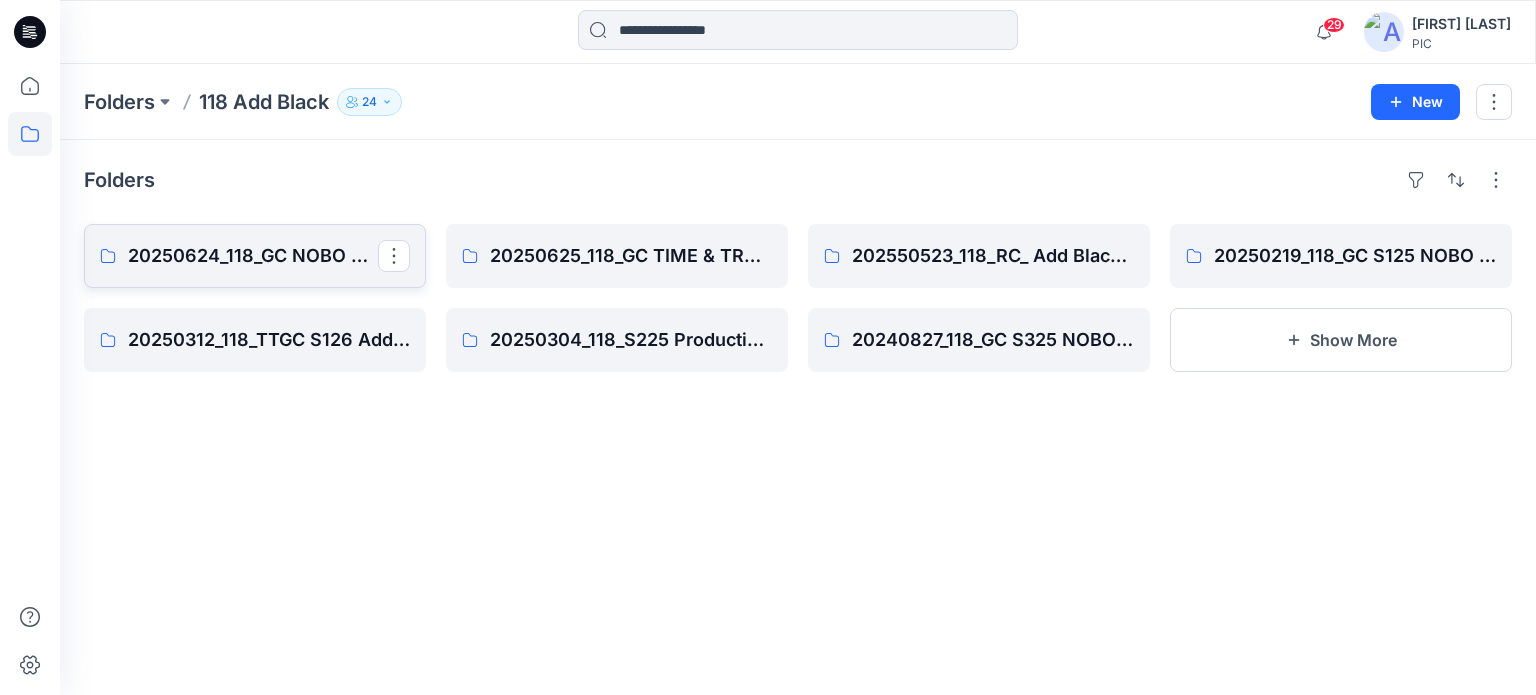 click on "20250624_118_GC NOBO S226" at bounding box center (253, 256) 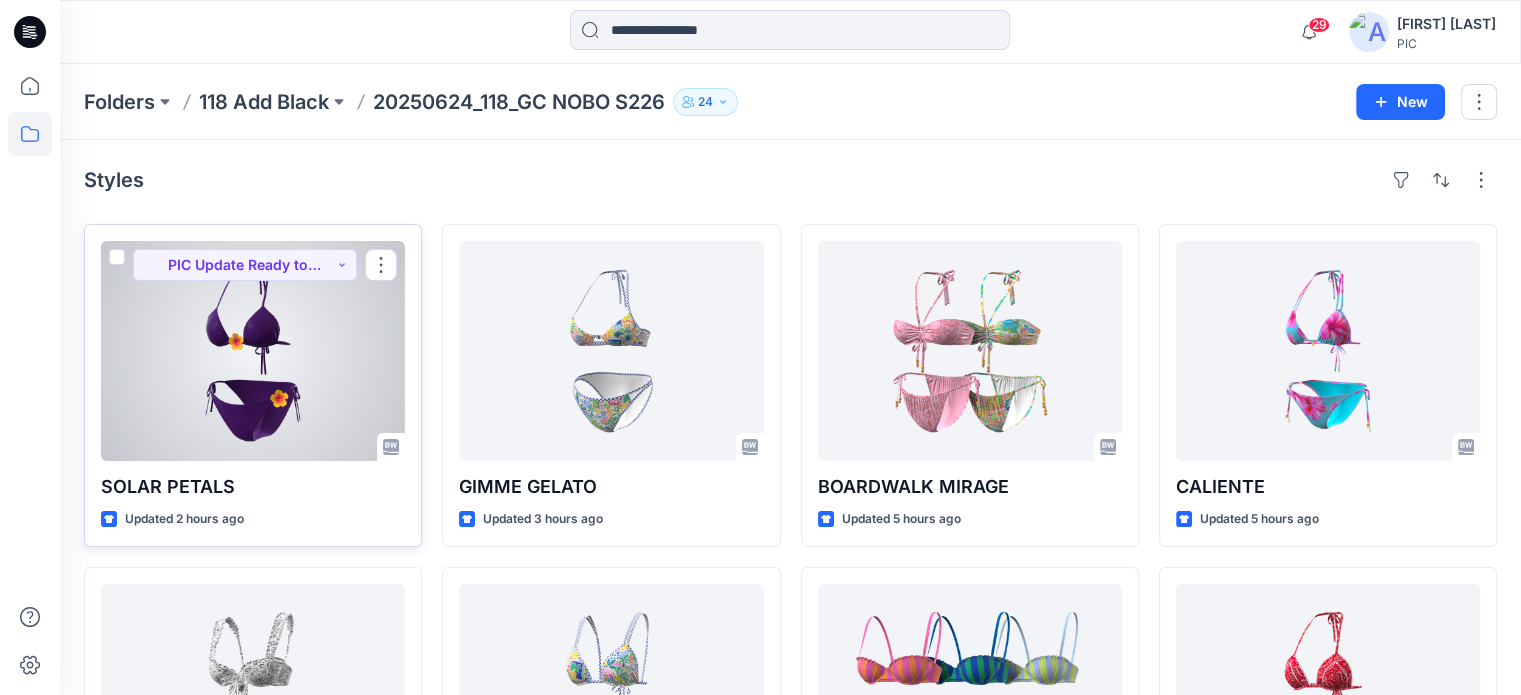 click on "SOLAR PETALS" at bounding box center [253, 487] 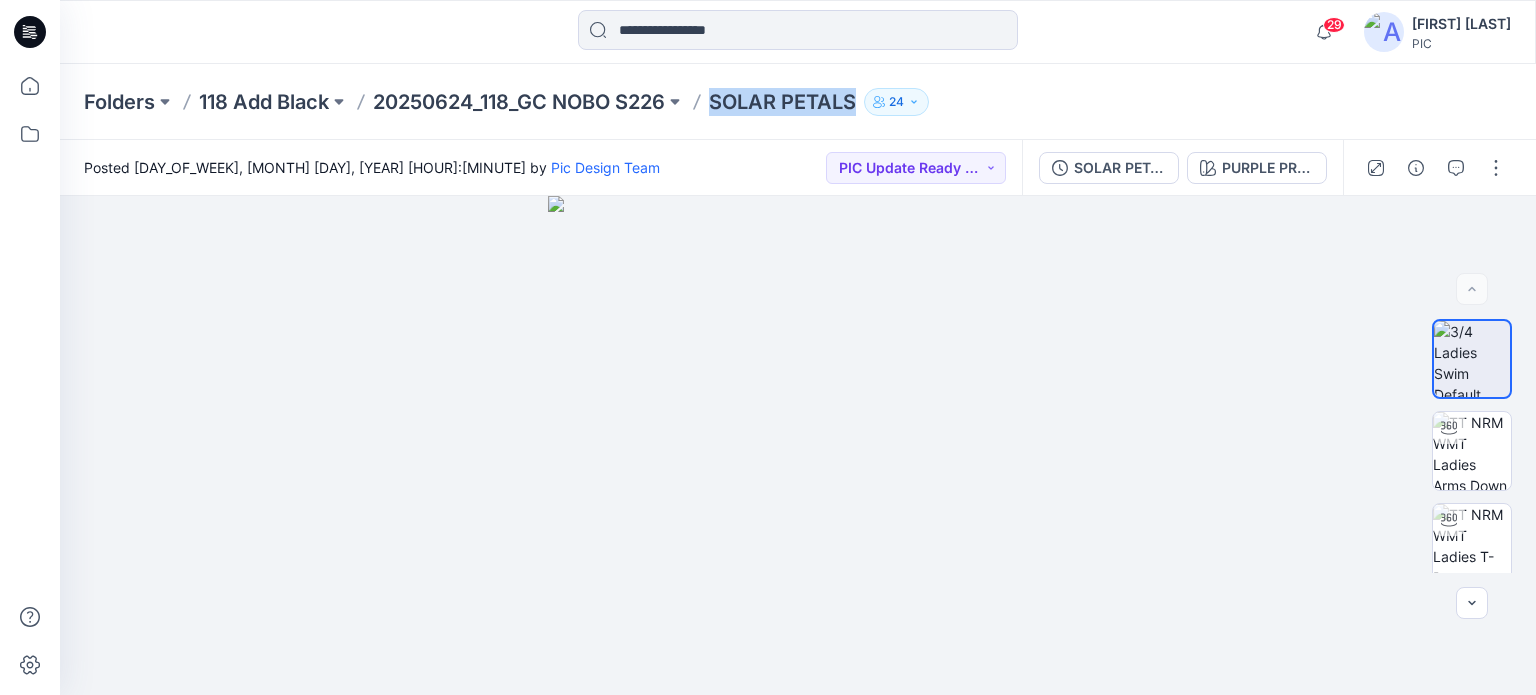 drag, startPoint x: 867, startPoint y: 98, endPoint x: 720, endPoint y: 101, distance: 147.03061 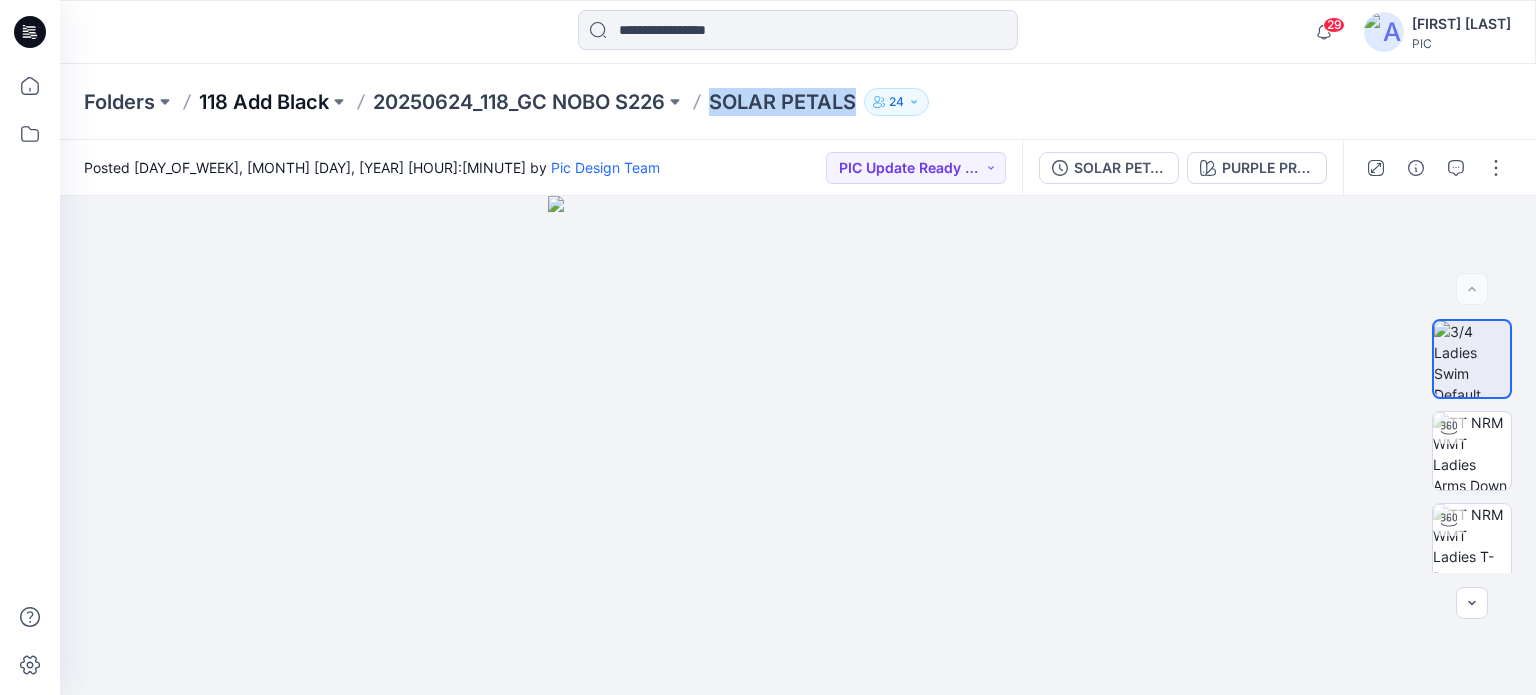 click on "118 Add Black" at bounding box center (264, 102) 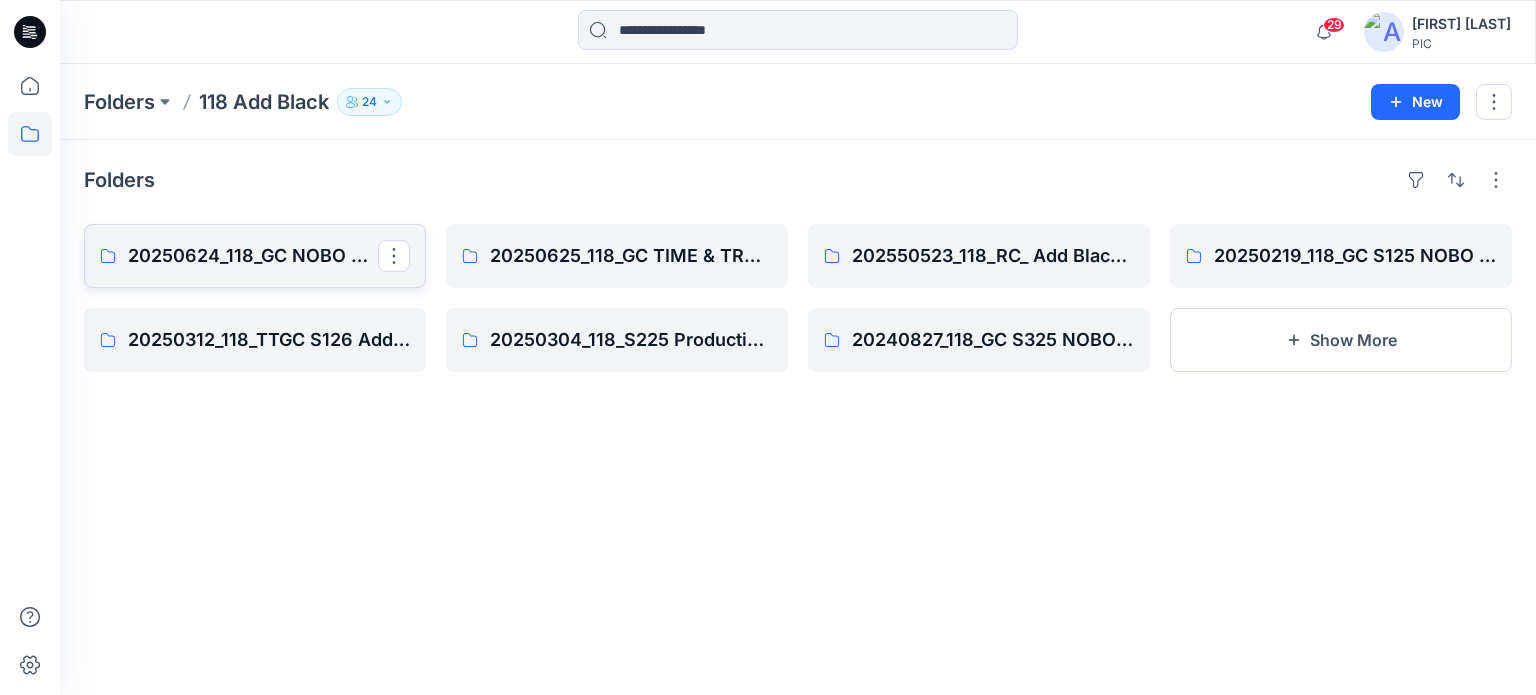 click on "20250624_118_GC NOBO S226" at bounding box center [253, 256] 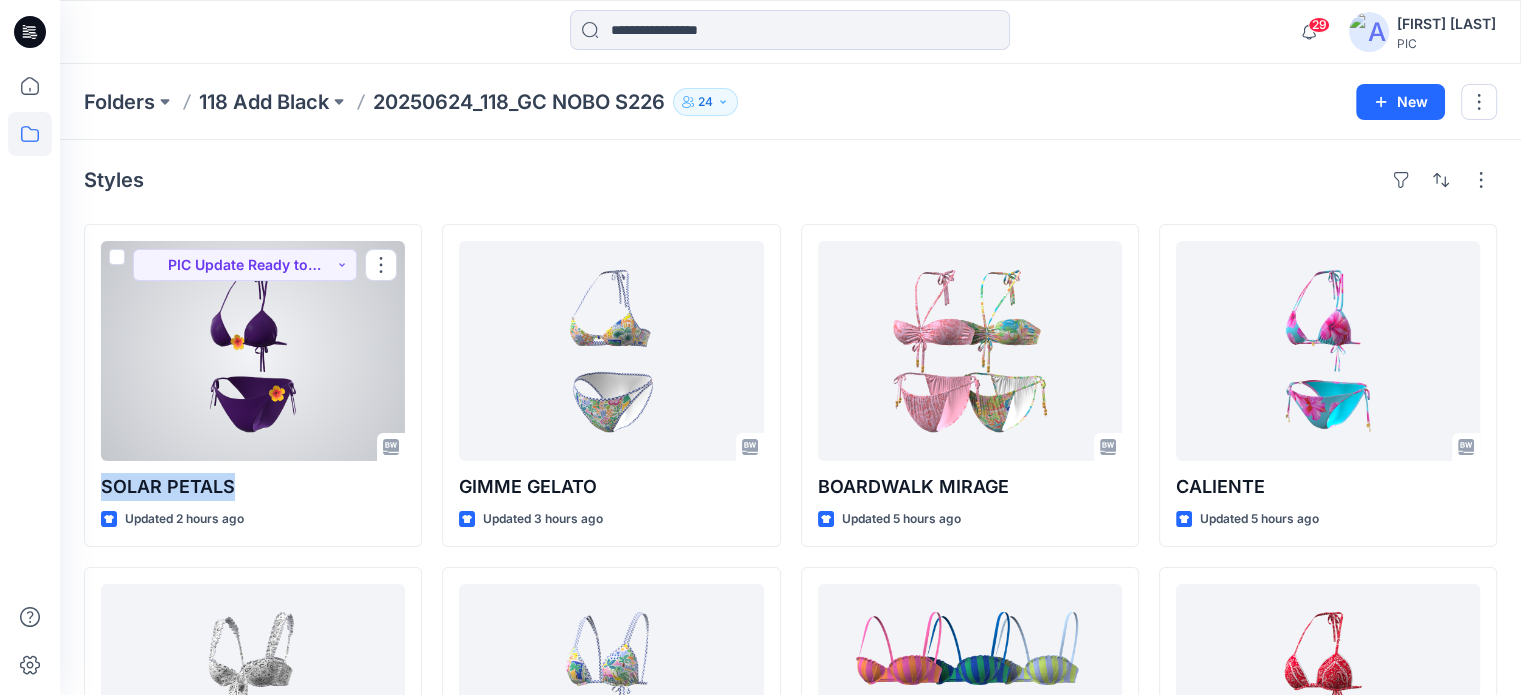drag, startPoint x: 256, startPoint y: 480, endPoint x: 77, endPoint y: 482, distance: 179.01117 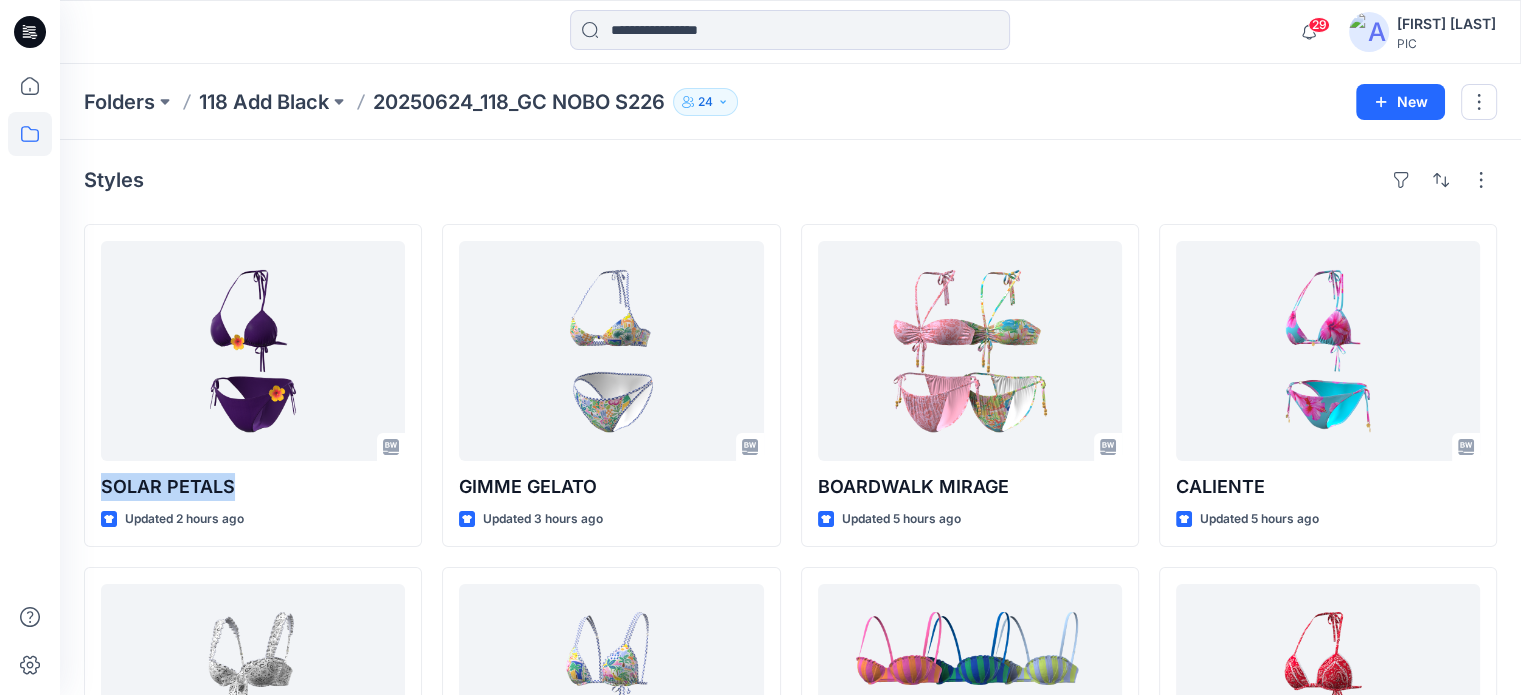 copy on "SOLAR PETALS" 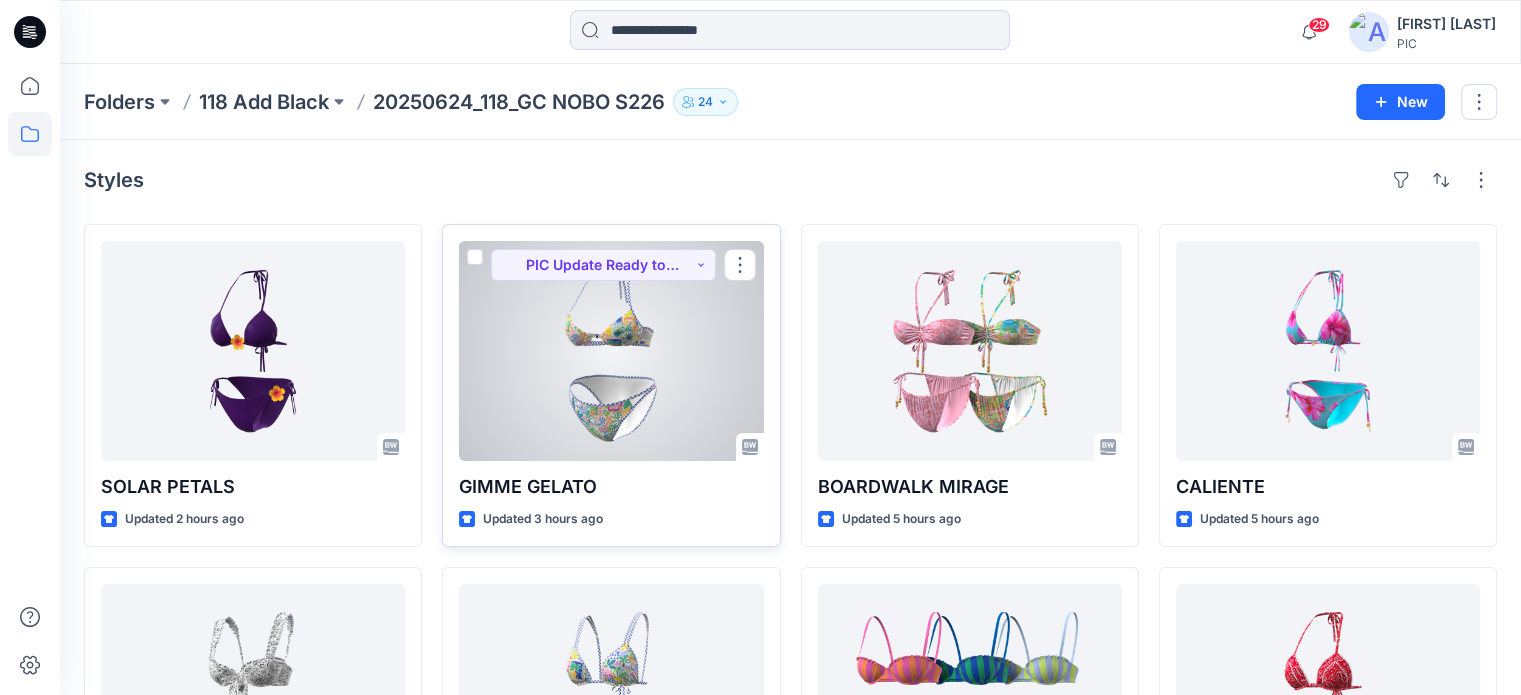 click on "GIMME GELATO" at bounding box center [611, 487] 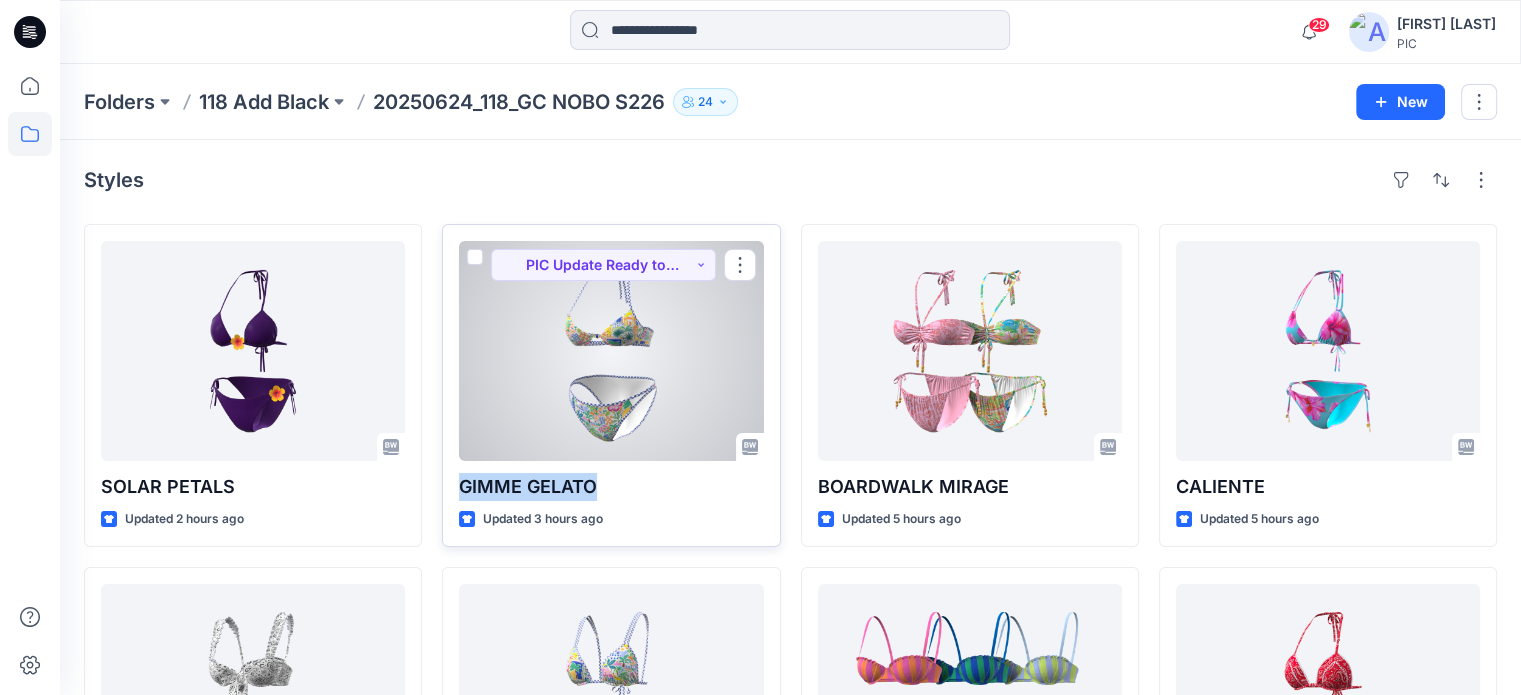 drag, startPoint x: 612, startPoint y: 486, endPoint x: 457, endPoint y: 475, distance: 155.38983 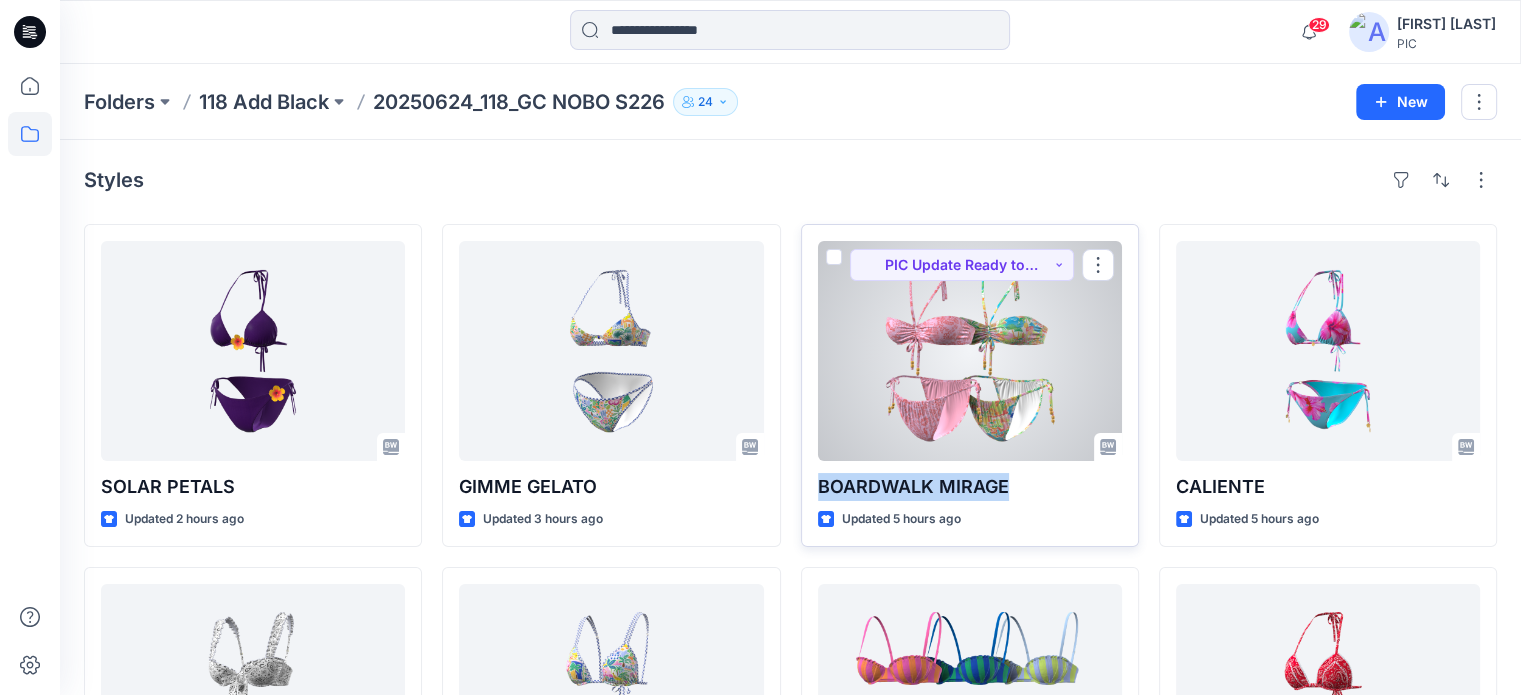 drag, startPoint x: 1012, startPoint y: 491, endPoint x: 806, endPoint y: 486, distance: 206.06067 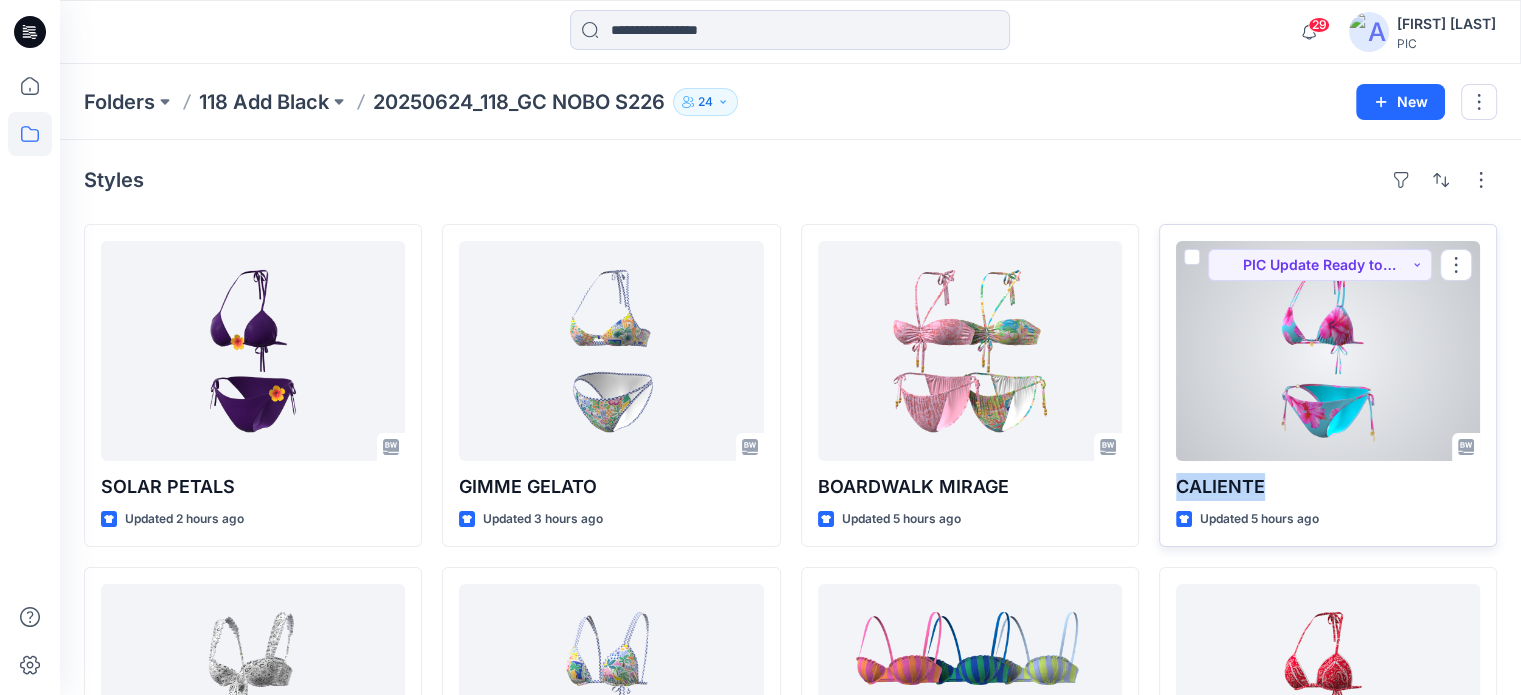 drag, startPoint x: 1271, startPoint y: 483, endPoint x: 1175, endPoint y: 494, distance: 96.62815 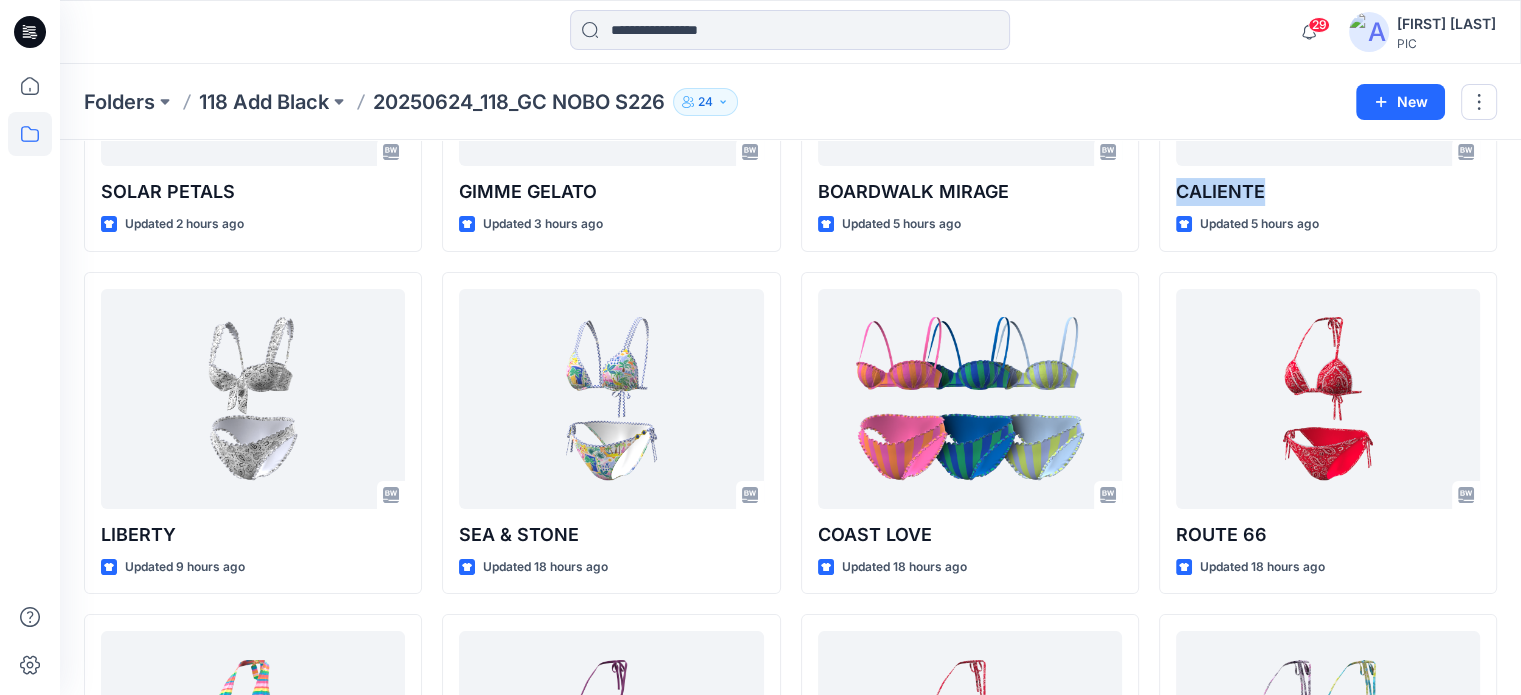 scroll, scrollTop: 312, scrollLeft: 0, axis: vertical 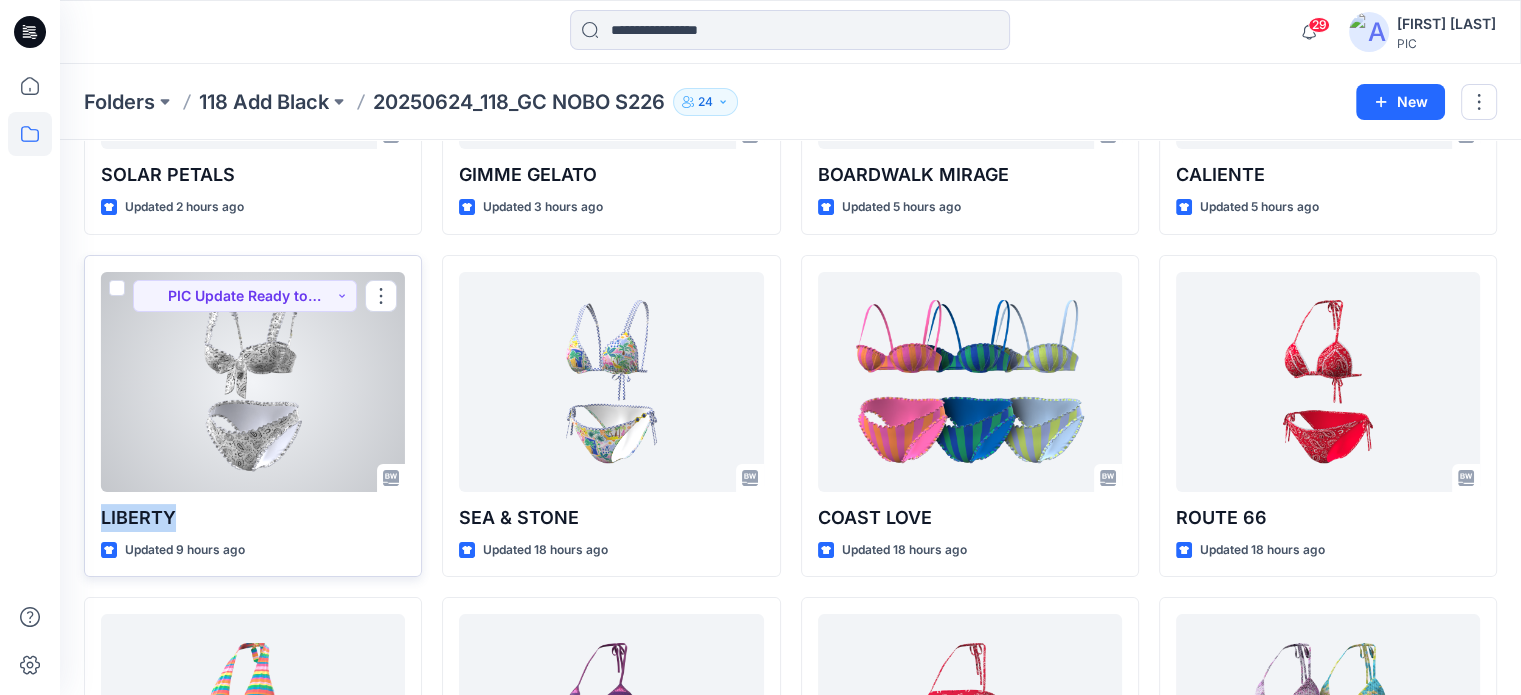 drag, startPoint x: 183, startPoint y: 515, endPoint x: 99, endPoint y: 508, distance: 84.29116 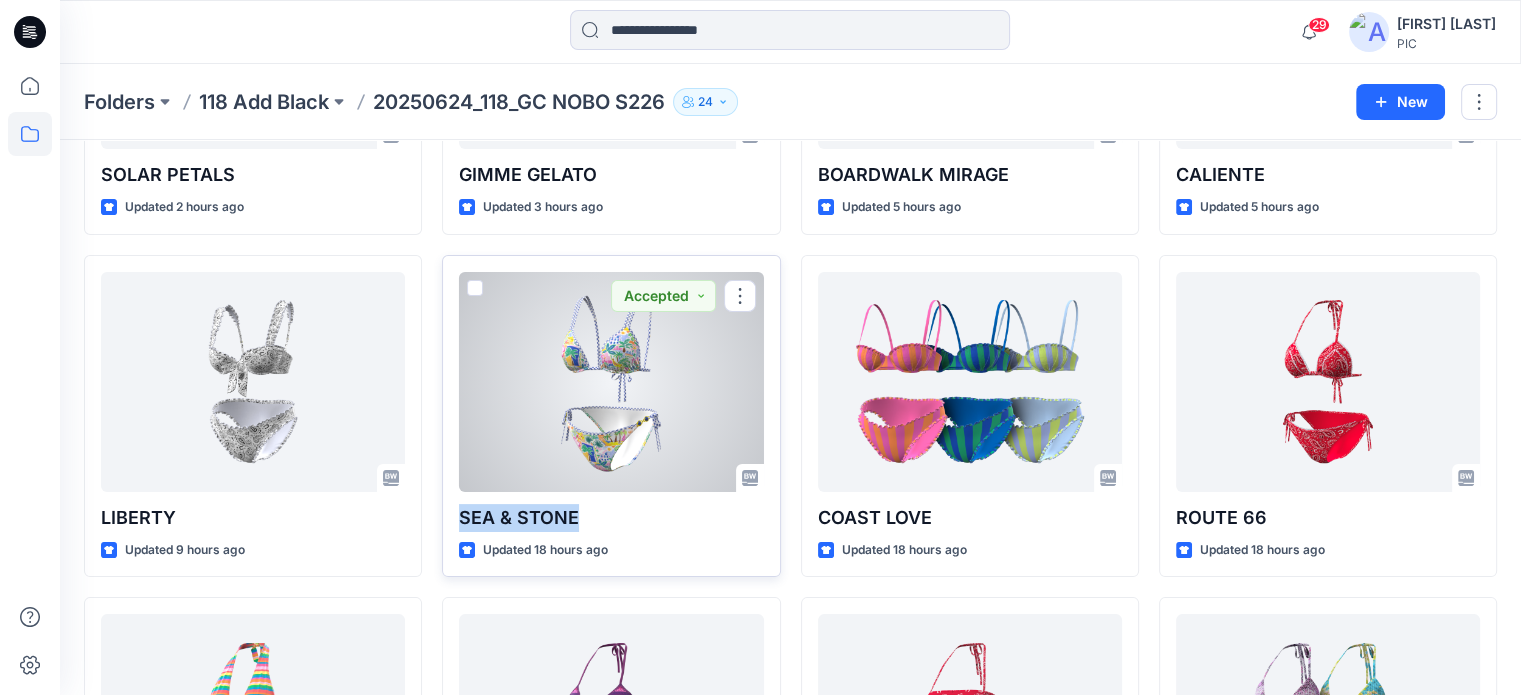 drag, startPoint x: 599, startPoint y: 513, endPoint x: 452, endPoint y: 516, distance: 147.03061 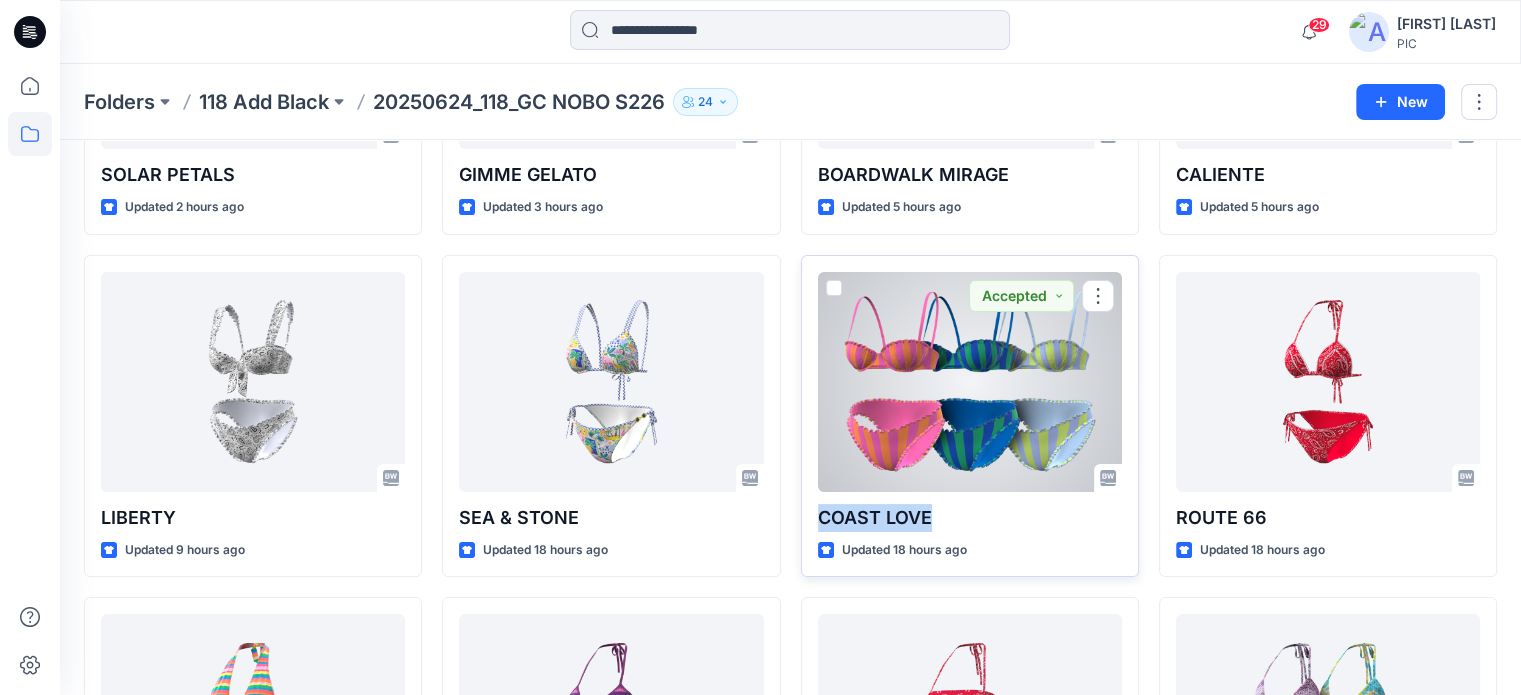 drag, startPoint x: 949, startPoint y: 510, endPoint x: 820, endPoint y: 517, distance: 129.18979 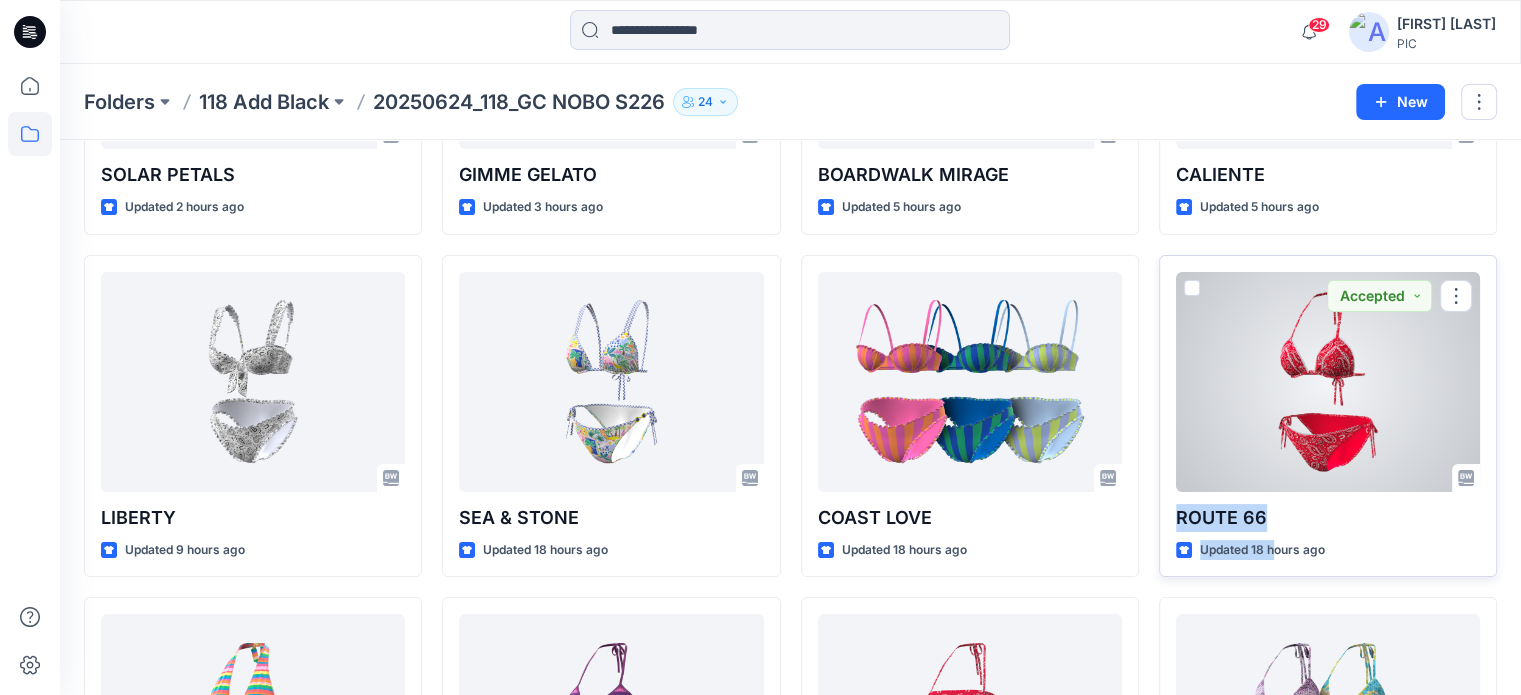 drag, startPoint x: 1277, startPoint y: 531, endPoint x: 1179, endPoint y: 523, distance: 98.32599 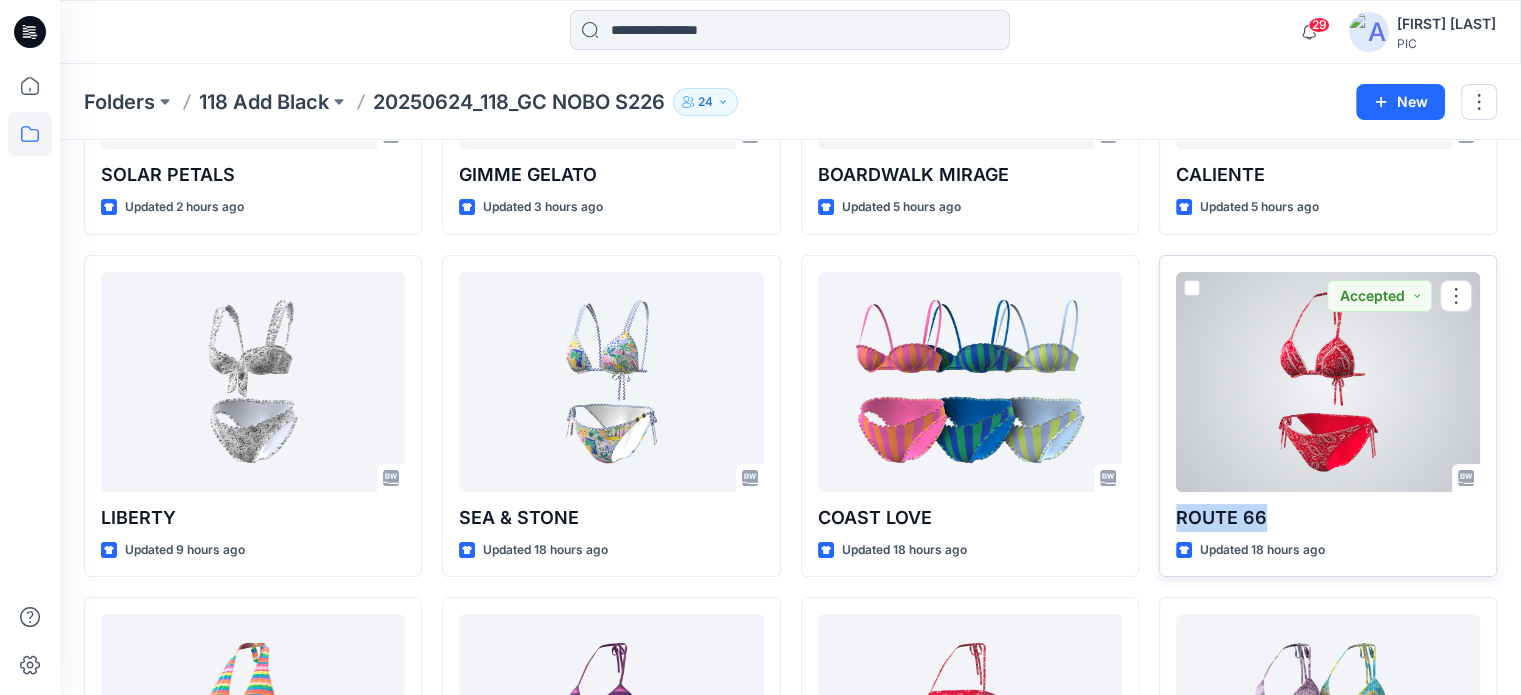 drag, startPoint x: 1272, startPoint y: 517, endPoint x: 1174, endPoint y: 515, distance: 98.02041 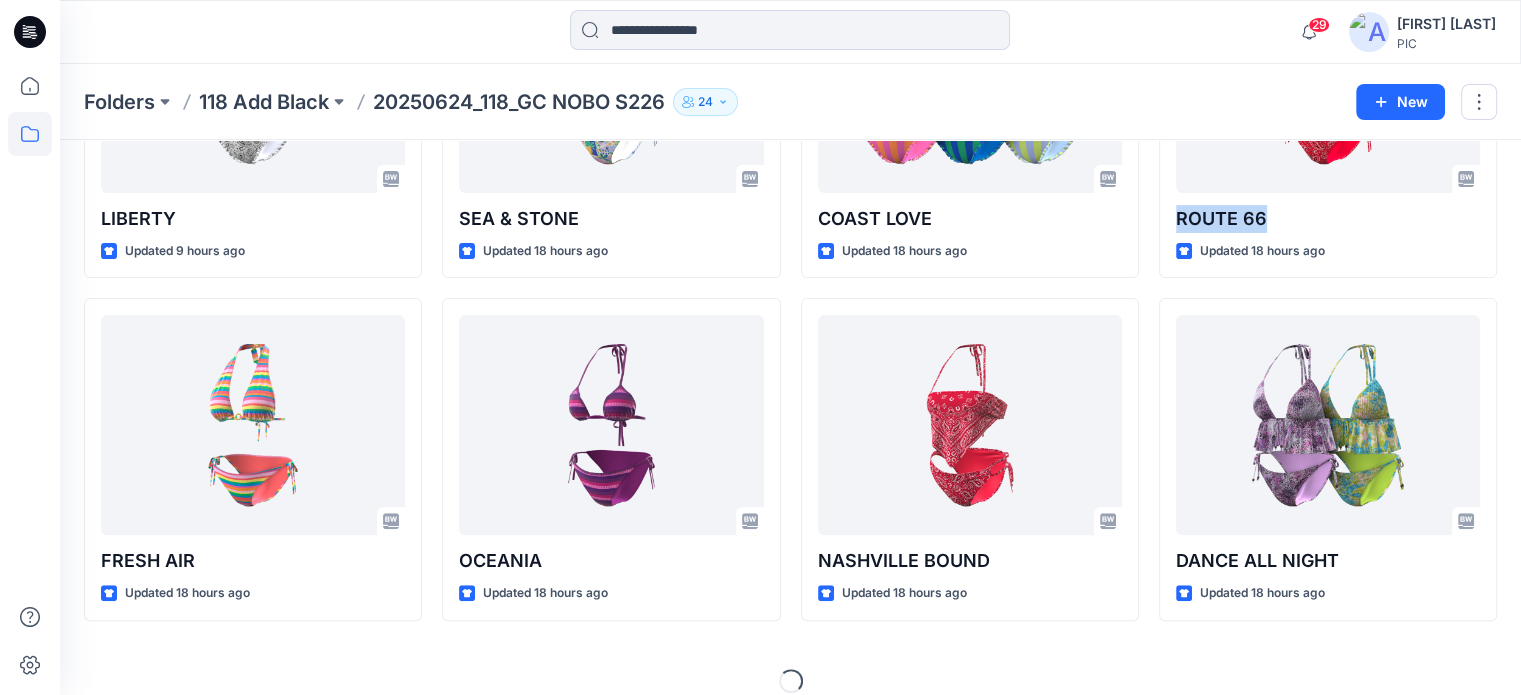 scroll, scrollTop: 631, scrollLeft: 0, axis: vertical 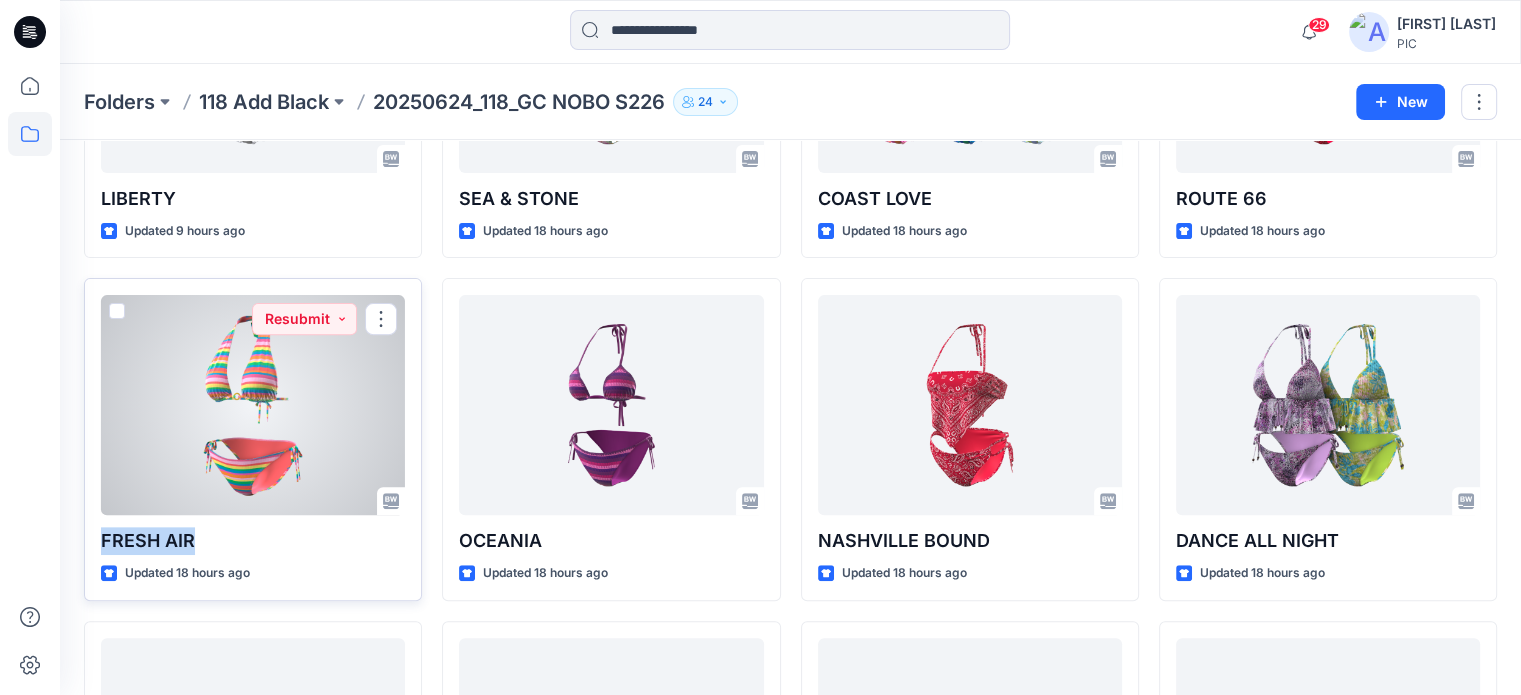 drag, startPoint x: 203, startPoint y: 535, endPoint x: 85, endPoint y: 529, distance: 118.15244 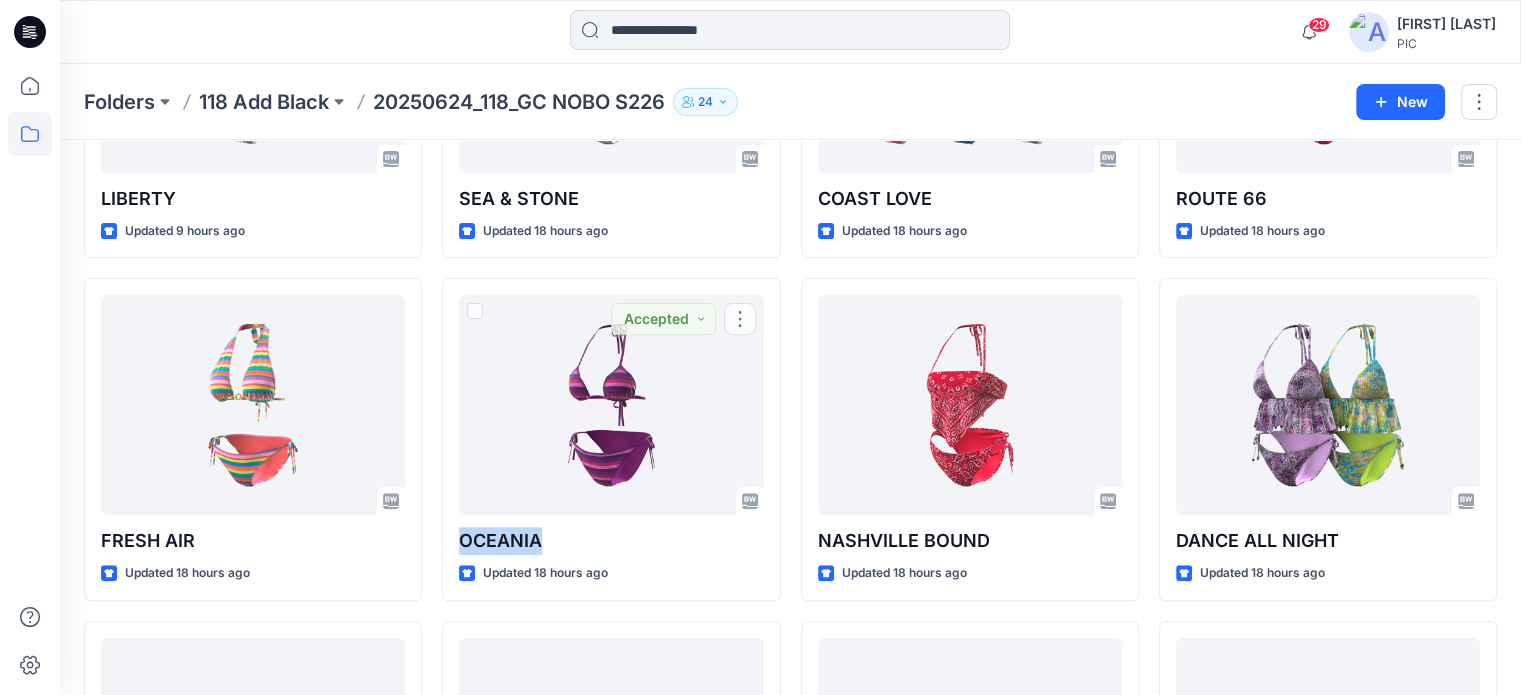 drag, startPoint x: 548, startPoint y: 543, endPoint x: 431, endPoint y: 545, distance: 117.01709 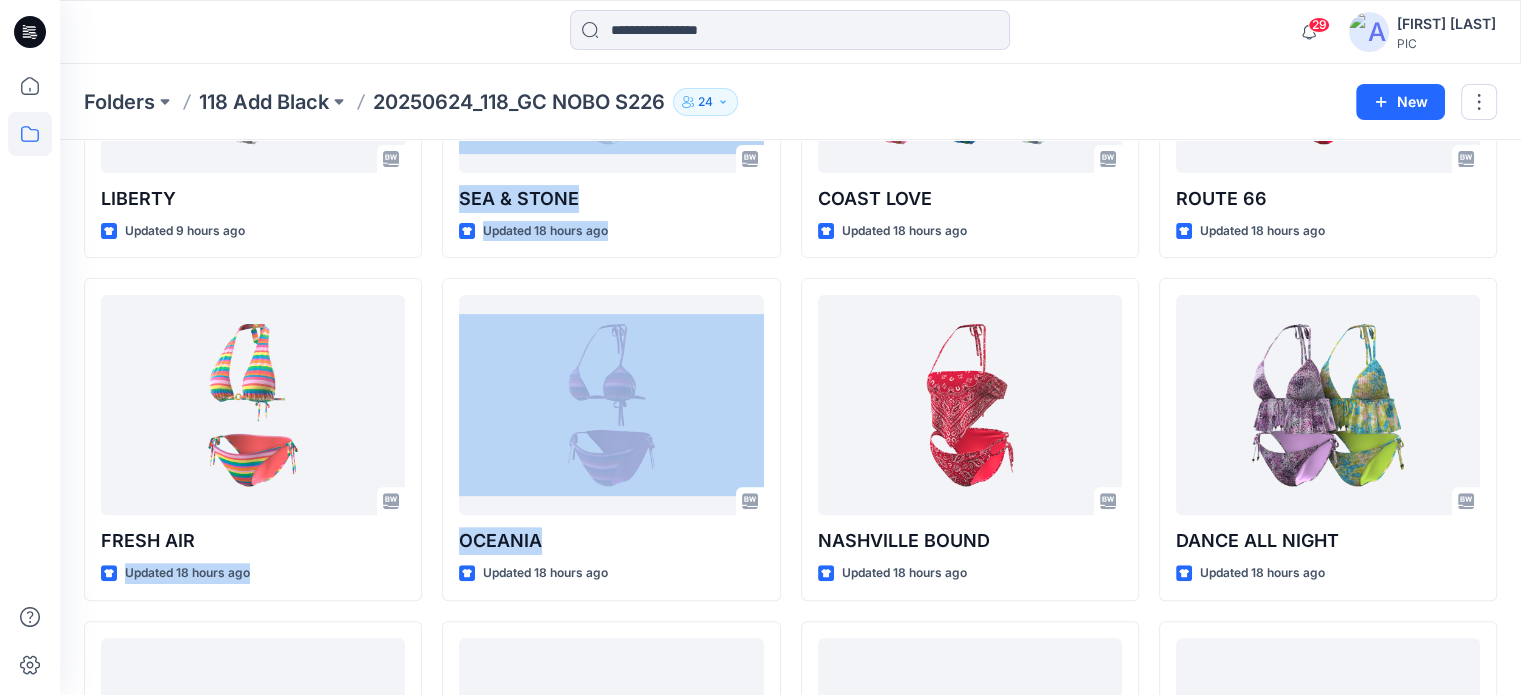 copy on "Updated [NUMBER] hours ago [PRODUCT_NAME] Updated [NUMBER] hours ago [PRODUCT_NAME] Updated [NUMBER] hours ago [PRODUCT_NAME] Updated [NUMBER] hours ago [PRODUCT_NAME] Updated [NUMBER] hours ago [PRODUCT_NAME] Updated [NUMBER] hours ago [PRODUCT_NAME] Updated [NUMBER] hours ago" 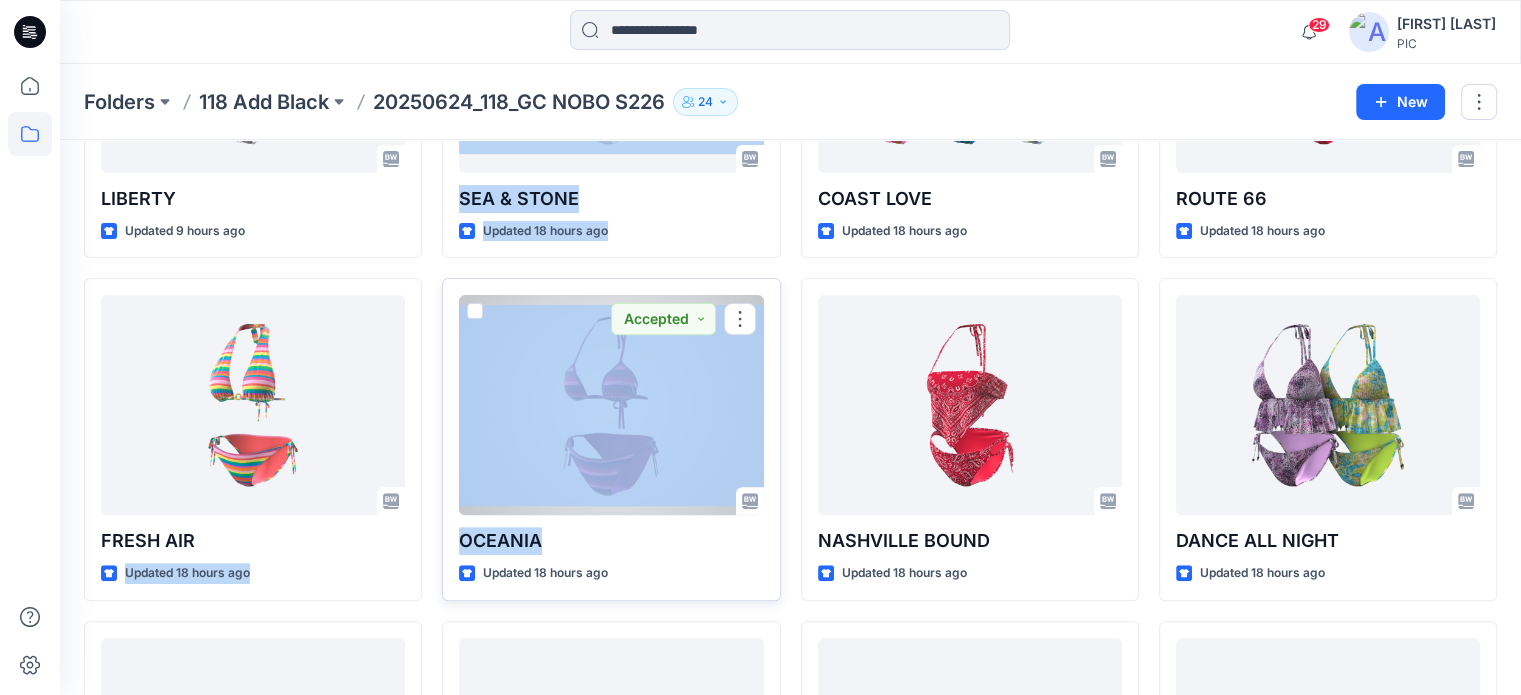 click on "OCEANIA" at bounding box center (611, 541) 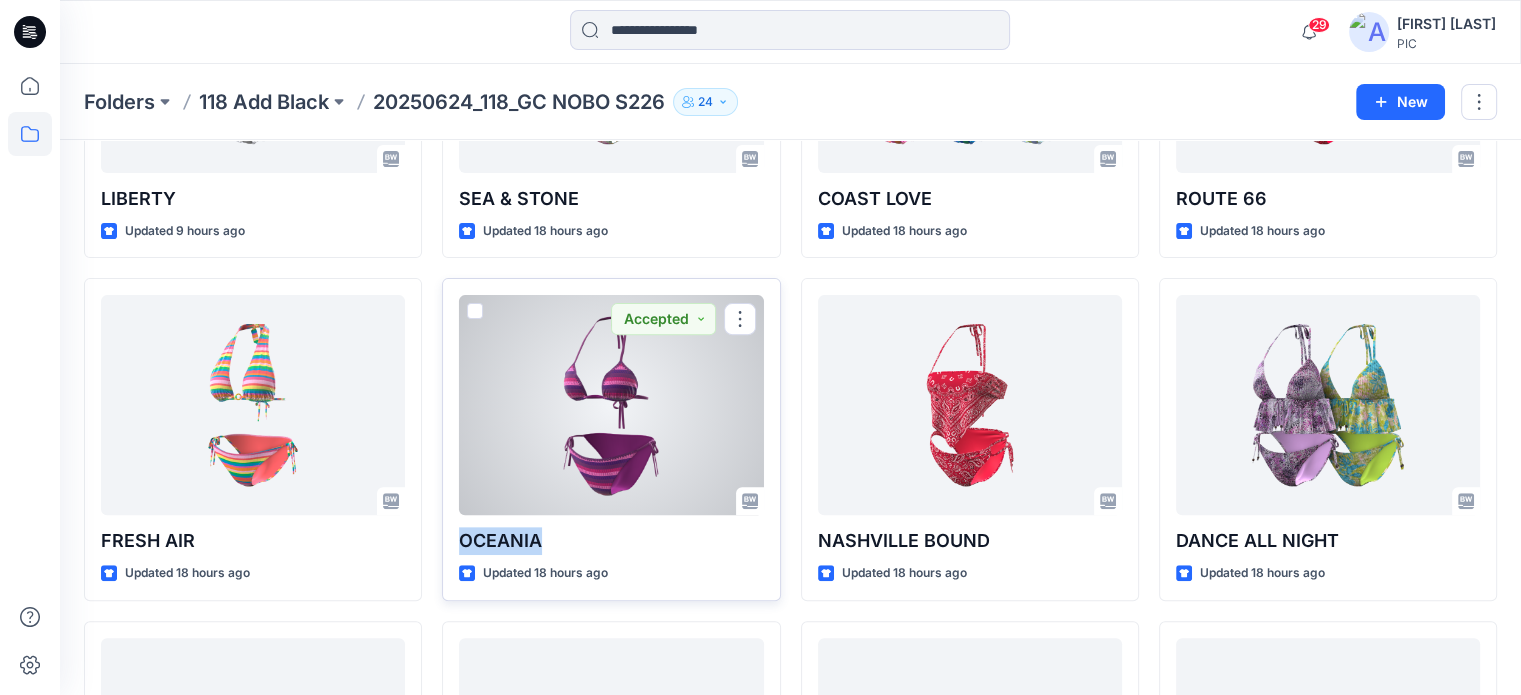 drag, startPoint x: 571, startPoint y: 543, endPoint x: 456, endPoint y: 538, distance: 115.10864 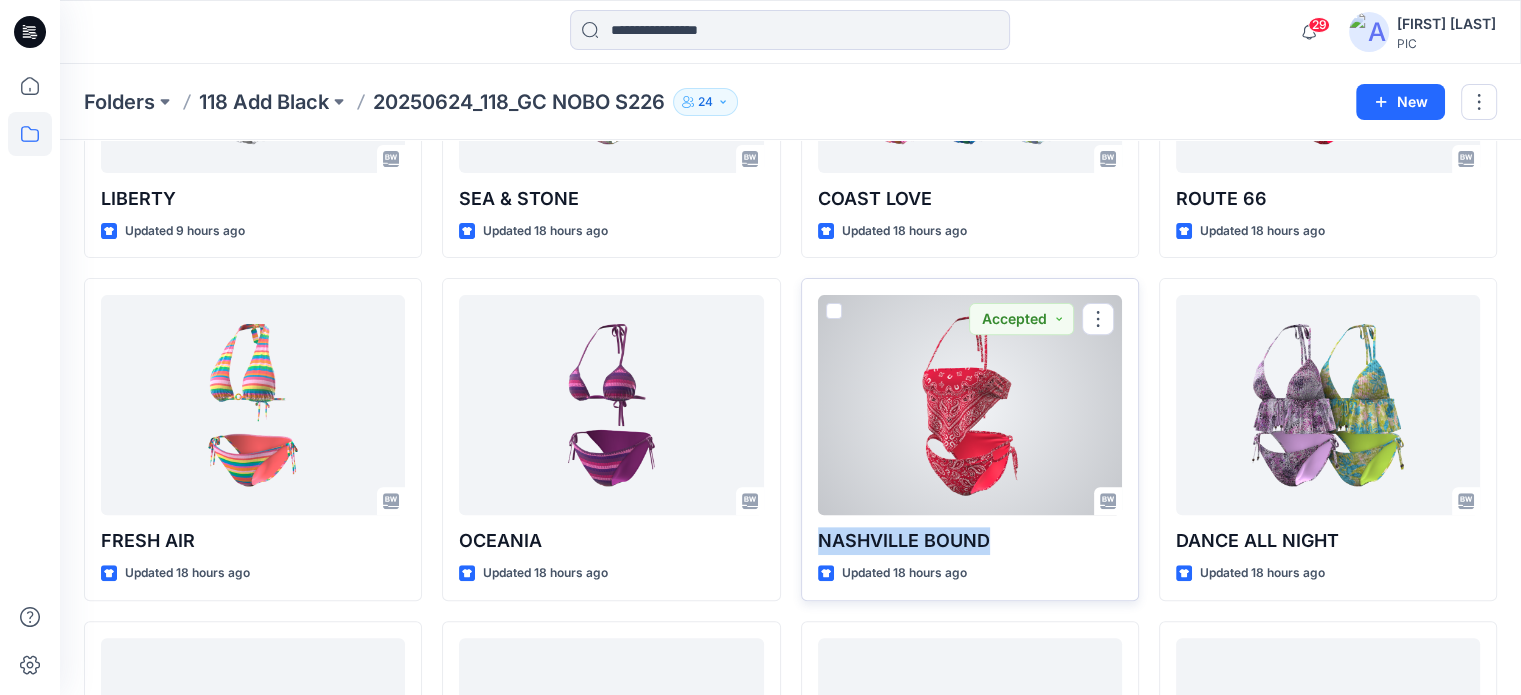 drag, startPoint x: 1012, startPoint y: 539, endPoint x: 802, endPoint y: 529, distance: 210.23796 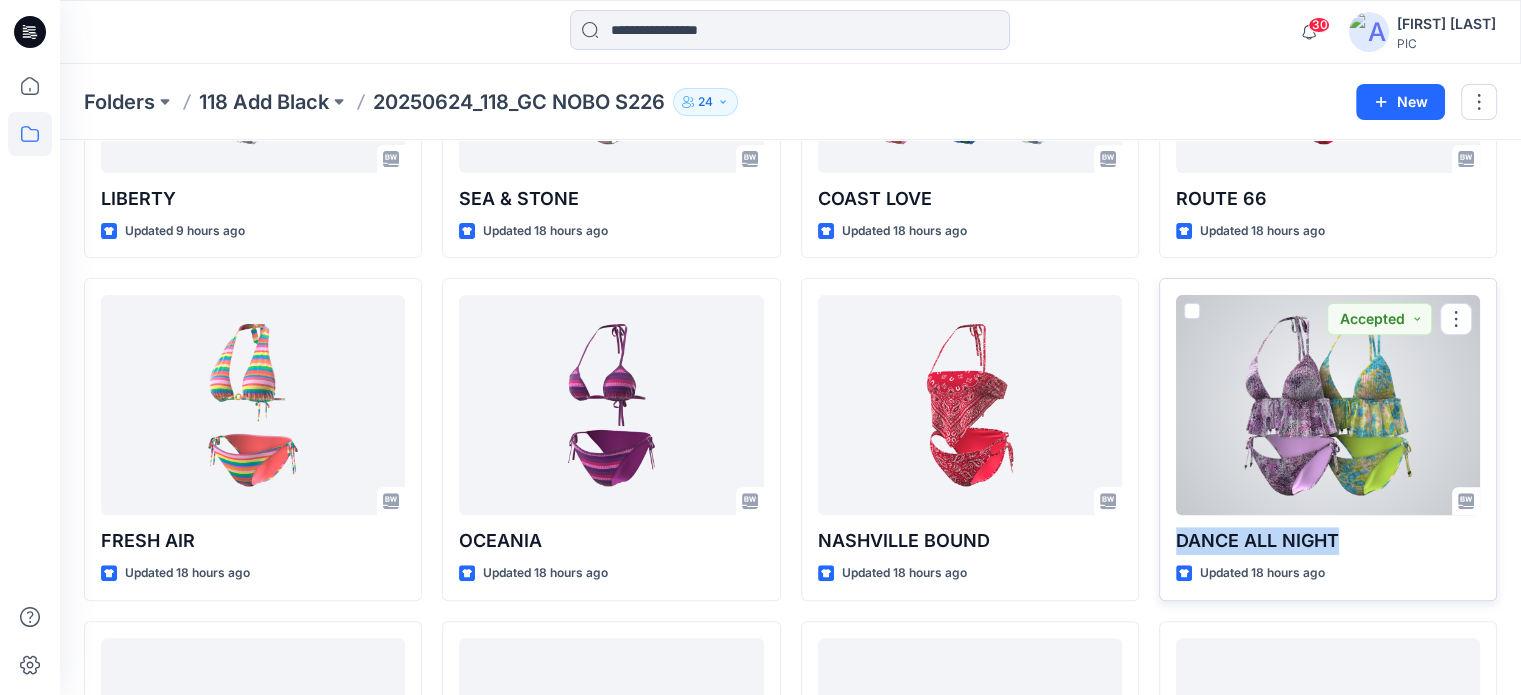 drag, startPoint x: 1340, startPoint y: 542, endPoint x: 1176, endPoint y: 543, distance: 164.00305 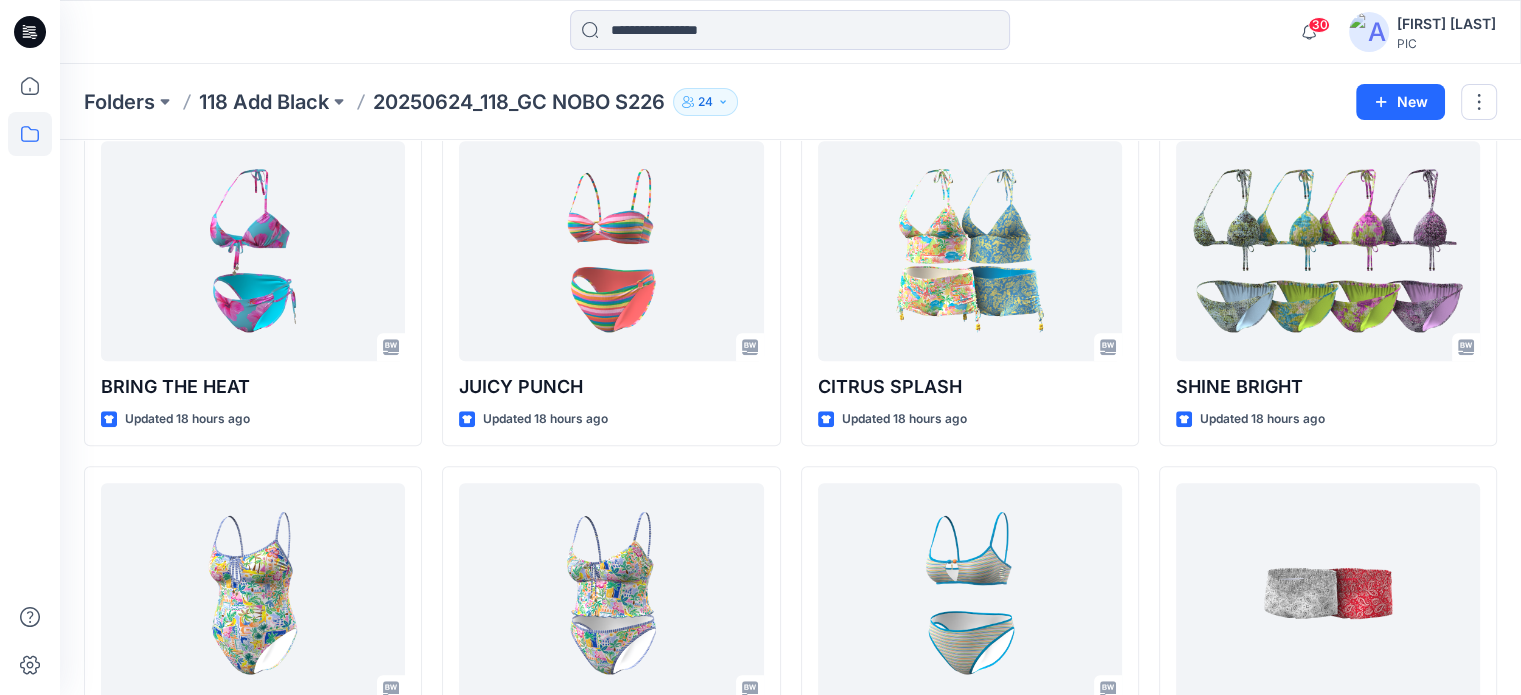 scroll, scrollTop: 1143, scrollLeft: 0, axis: vertical 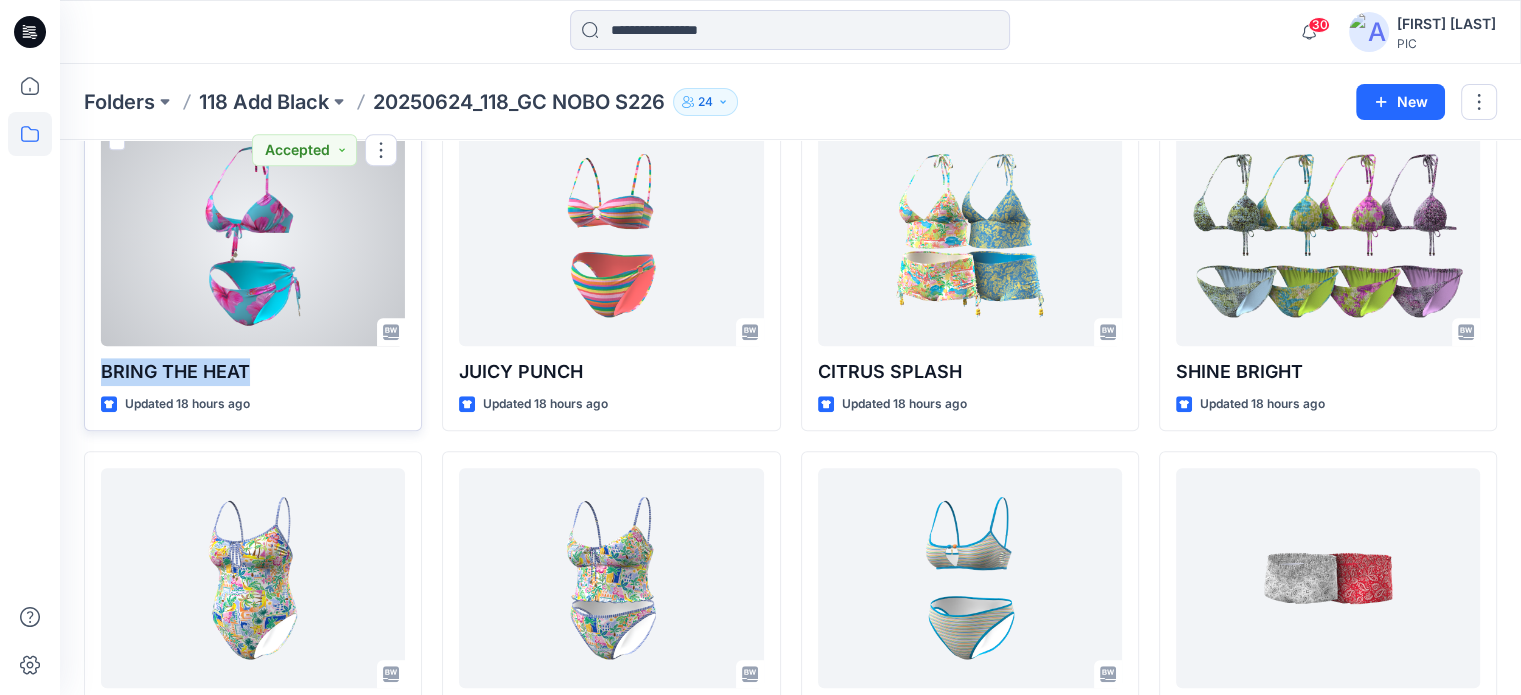 drag, startPoint x: 252, startPoint y: 371, endPoint x: 98, endPoint y: 359, distance: 154.46683 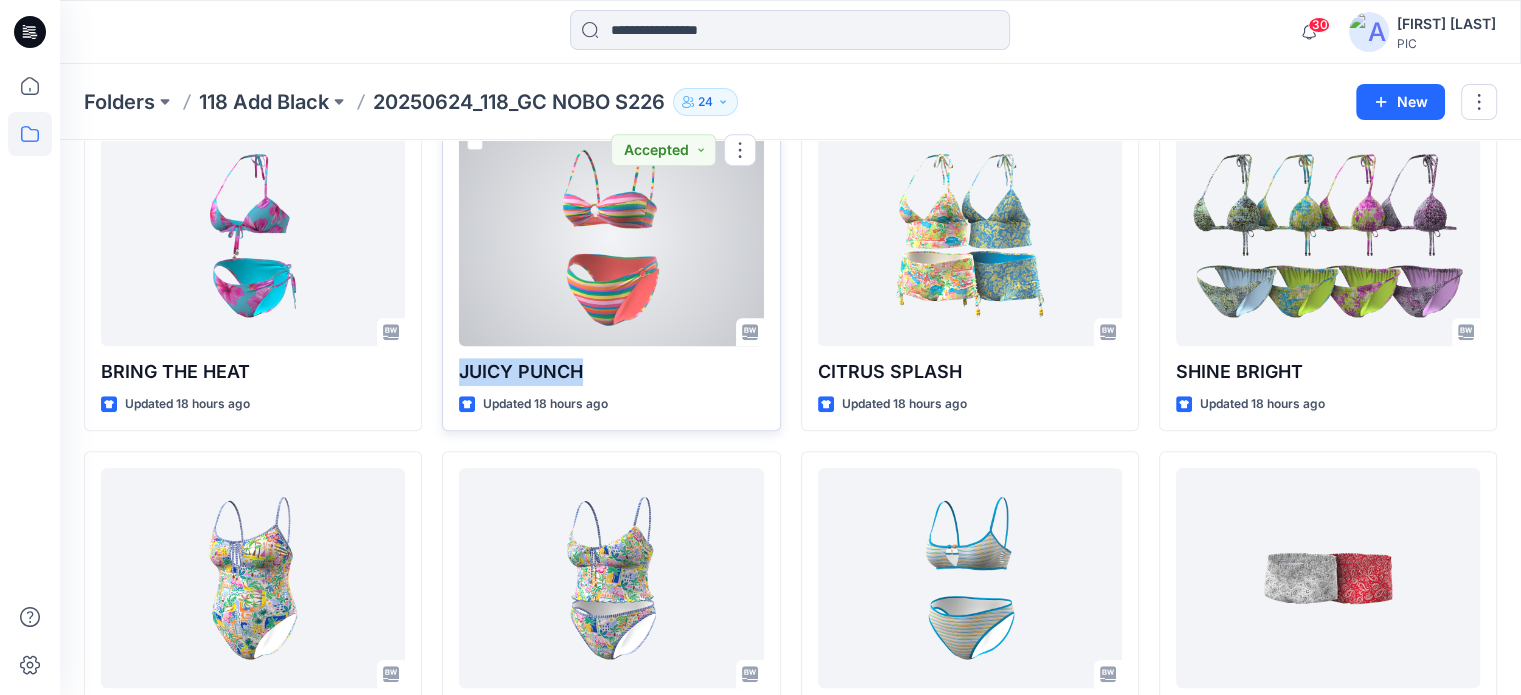 drag, startPoint x: 588, startPoint y: 367, endPoint x: 453, endPoint y: 374, distance: 135.18137 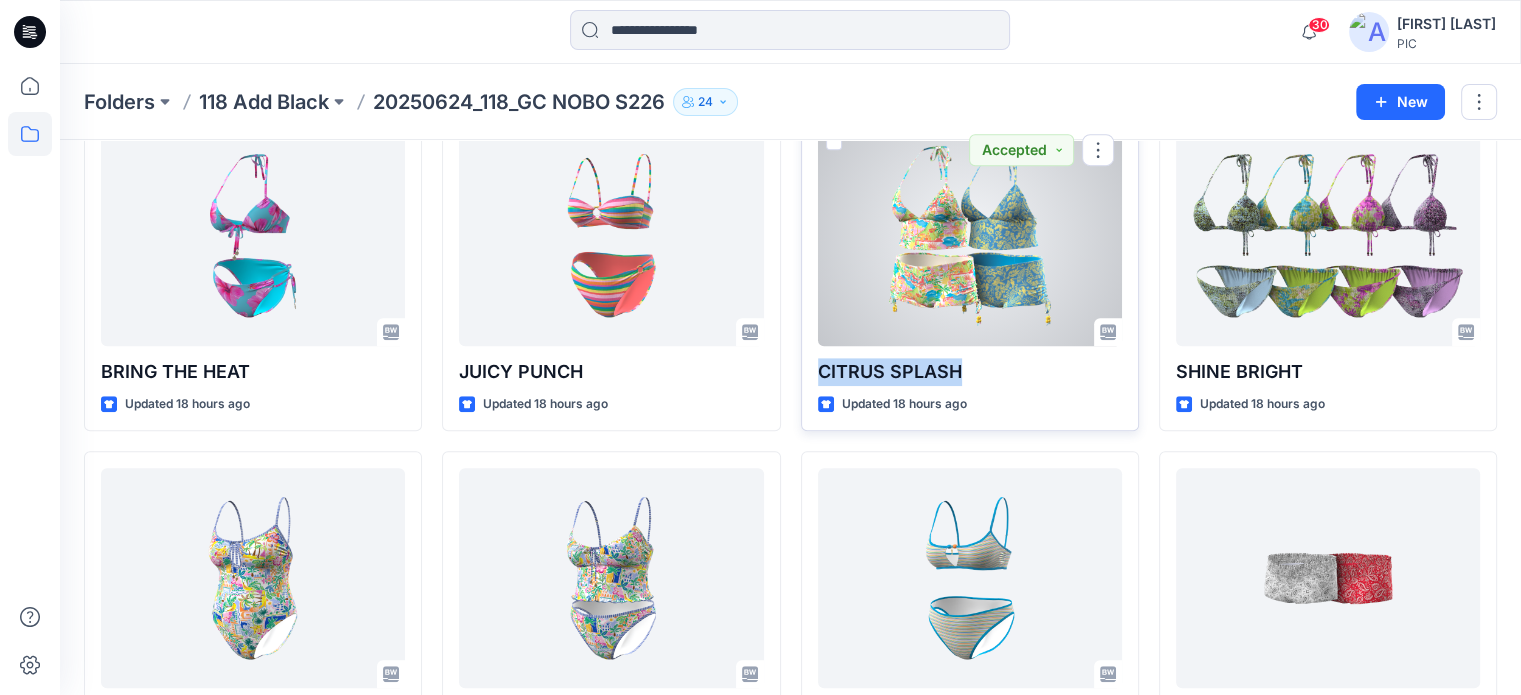 drag, startPoint x: 969, startPoint y: 371, endPoint x: 816, endPoint y: 373, distance: 153.01308 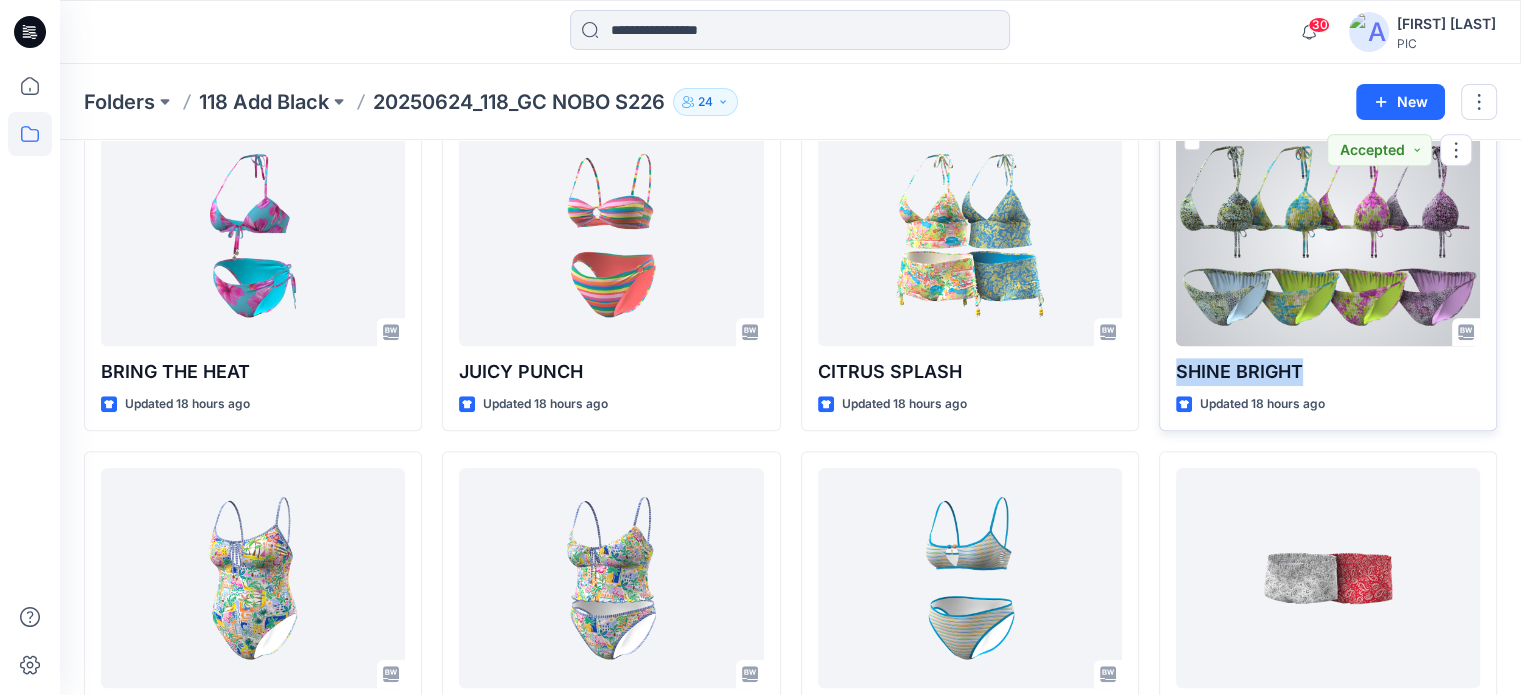 drag, startPoint x: 1303, startPoint y: 376, endPoint x: 1179, endPoint y: 366, distance: 124.40257 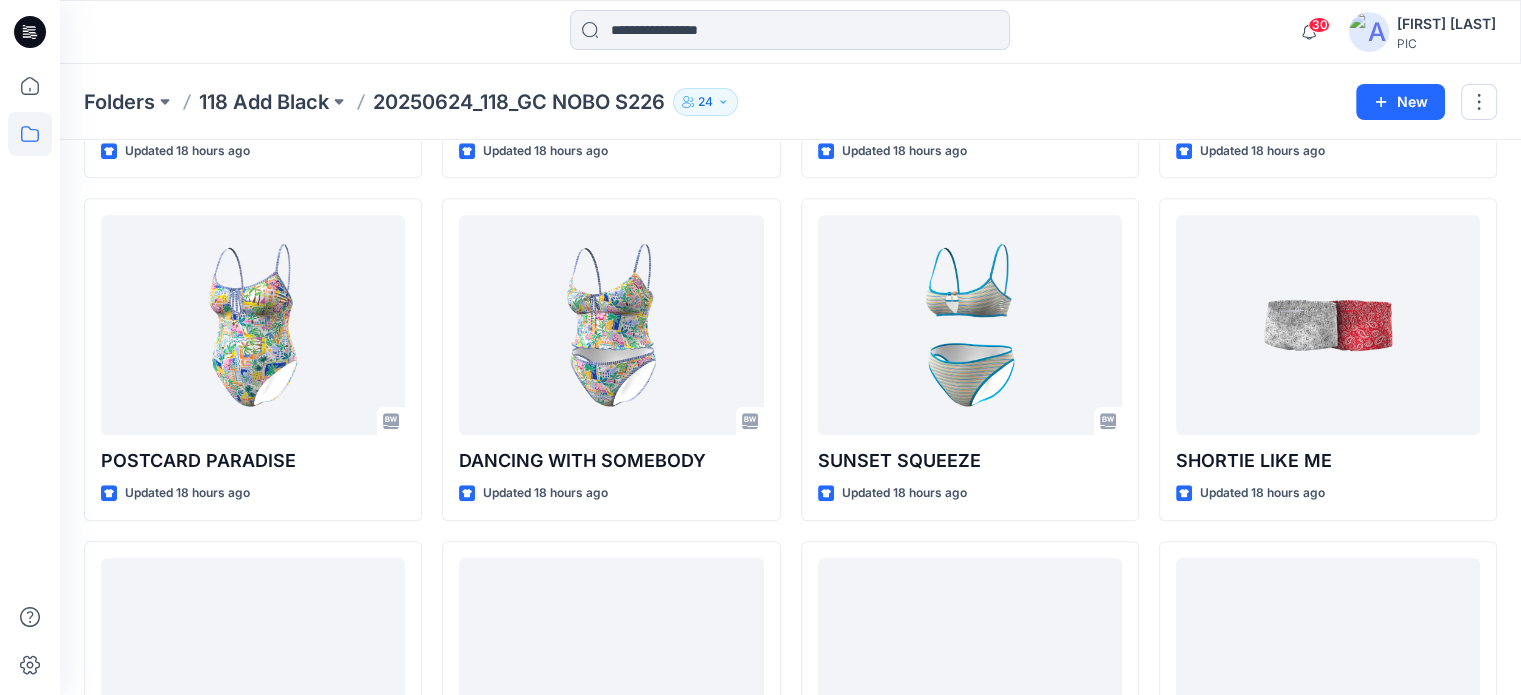 scroll, scrollTop: 1401, scrollLeft: 0, axis: vertical 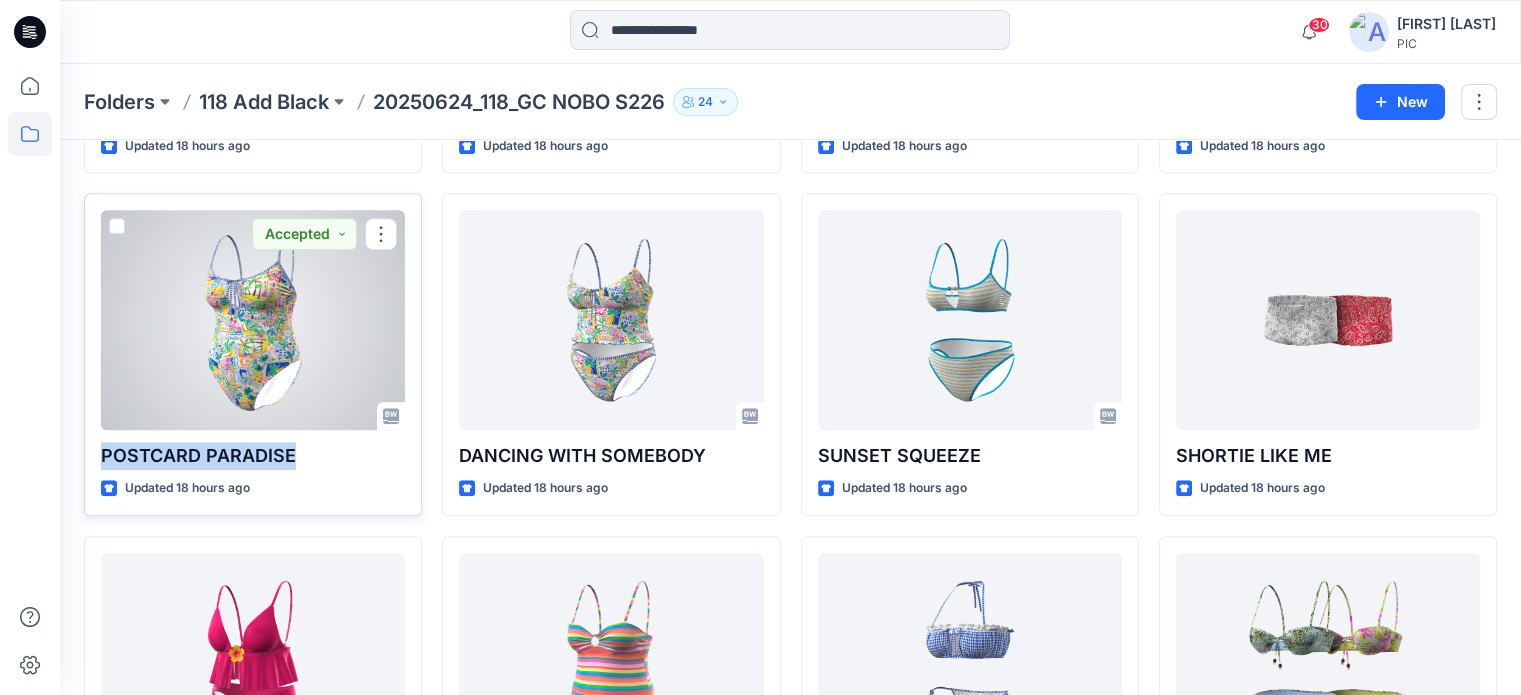 drag, startPoint x: 294, startPoint y: 454, endPoint x: 90, endPoint y: 431, distance: 205.29248 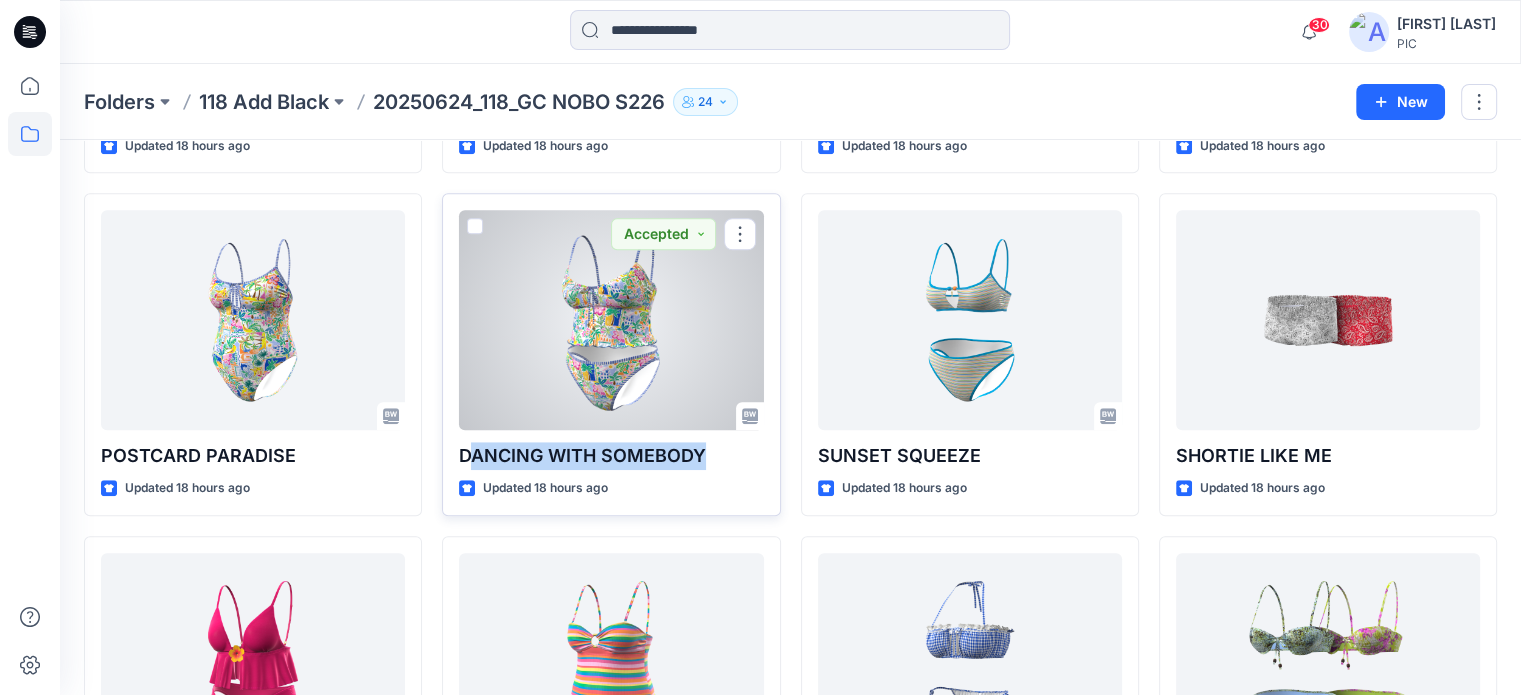 drag, startPoint x: 725, startPoint y: 449, endPoint x: 465, endPoint y: 455, distance: 260.0692 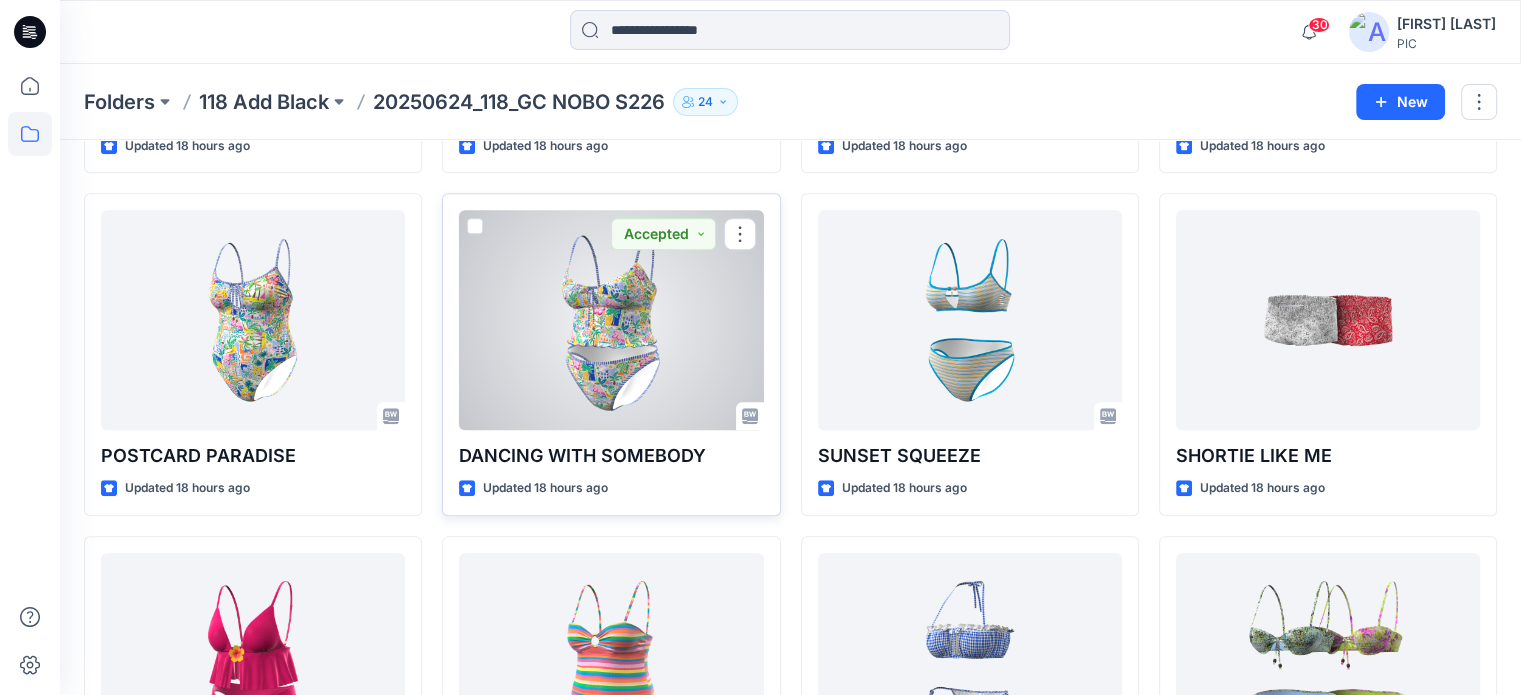 click on "Updated 18 hours ago" at bounding box center [611, 488] 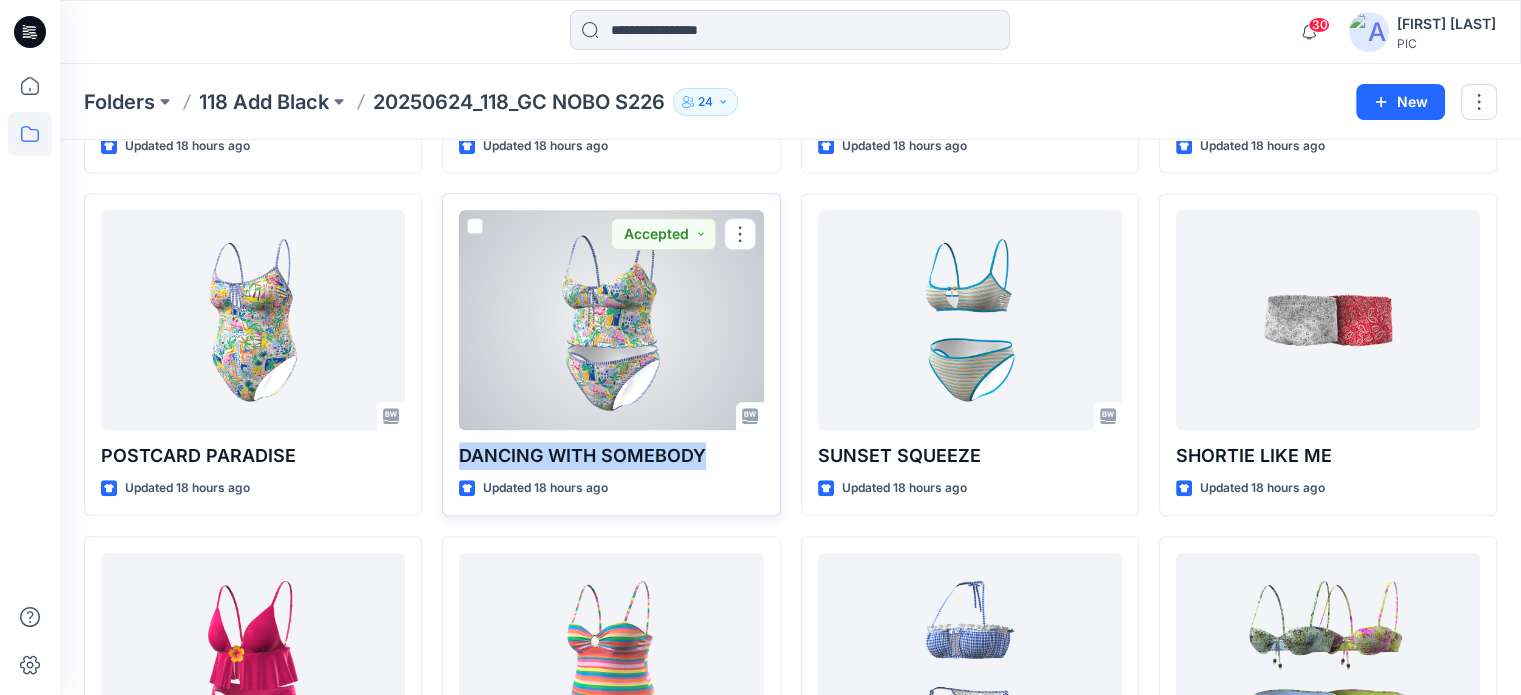 drag, startPoint x: 712, startPoint y: 460, endPoint x: 449, endPoint y: 459, distance: 263.0019 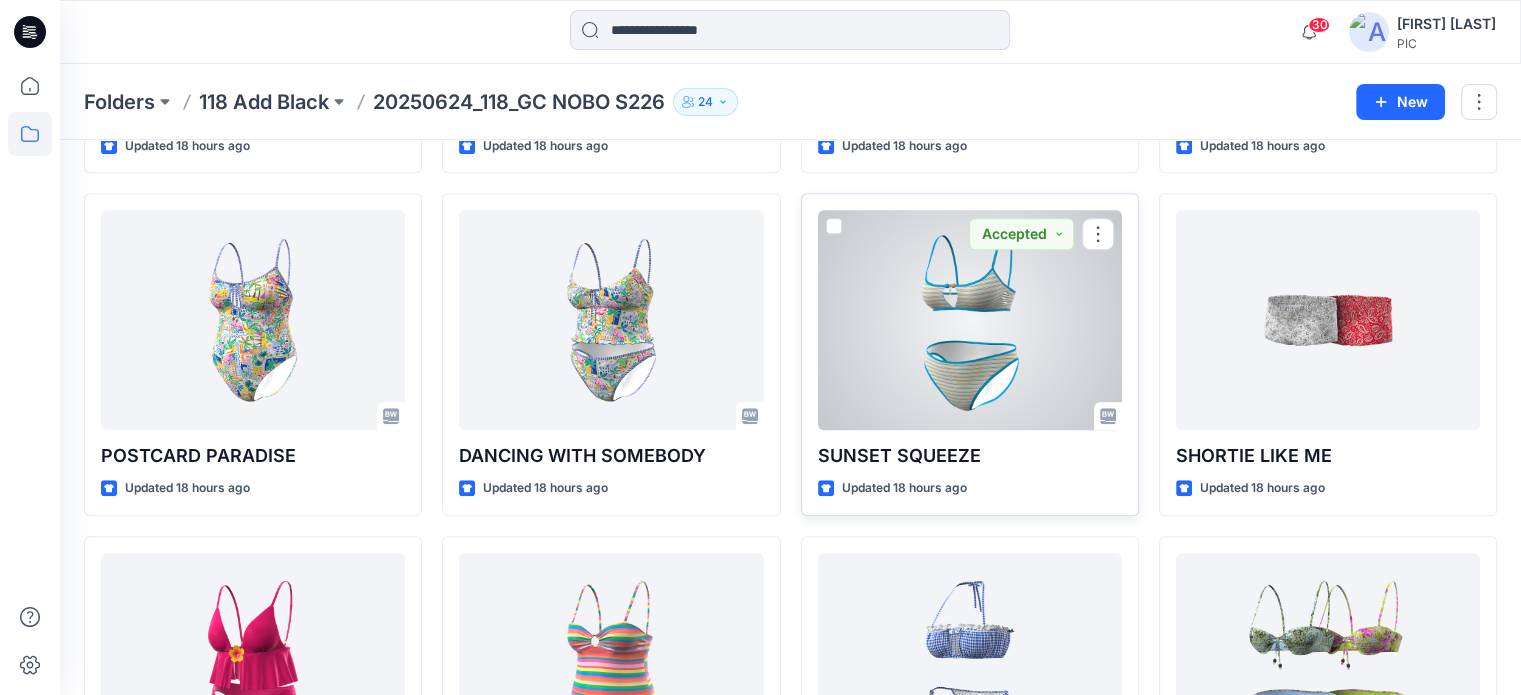 click on "SUNSET SQUEEZE Updated 18 hours ago Accepted" at bounding box center [970, 354] 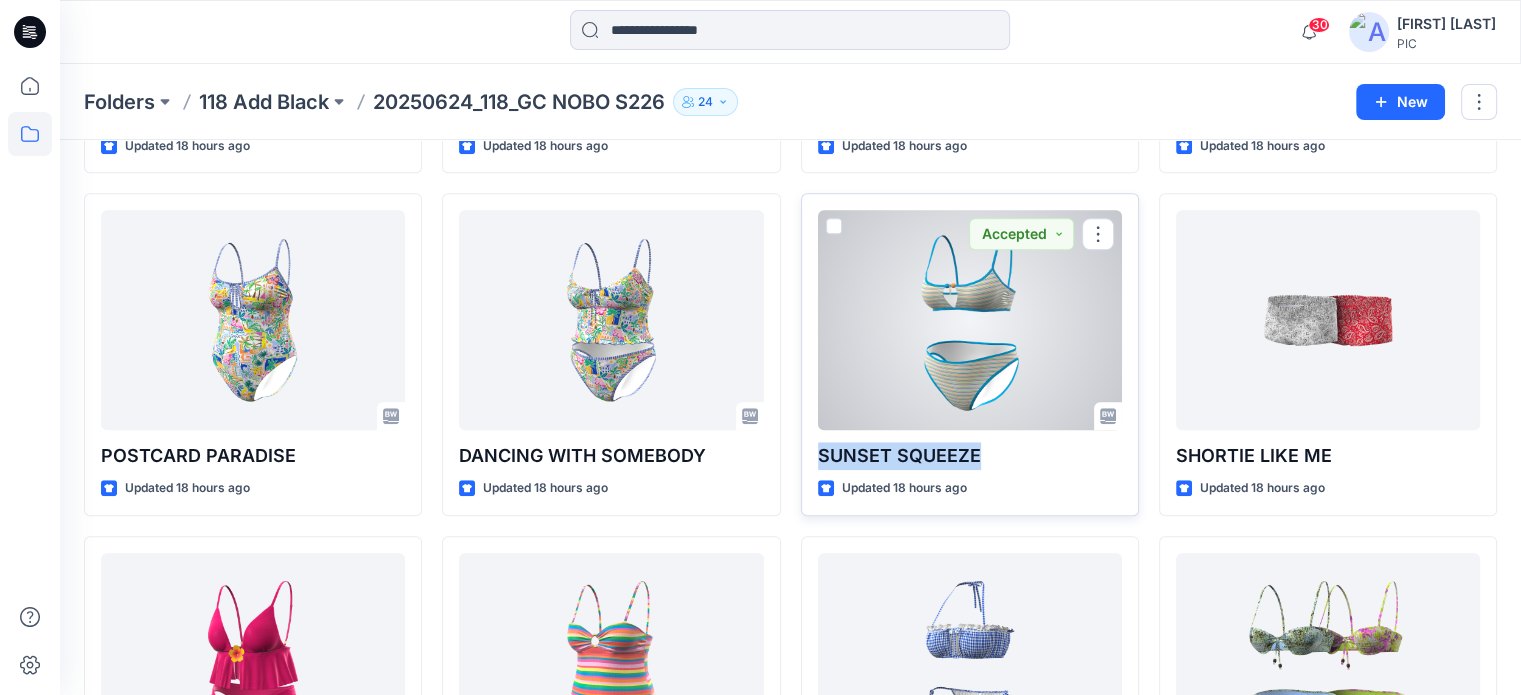 drag, startPoint x: 976, startPoint y: 454, endPoint x: 815, endPoint y: 450, distance: 161.04968 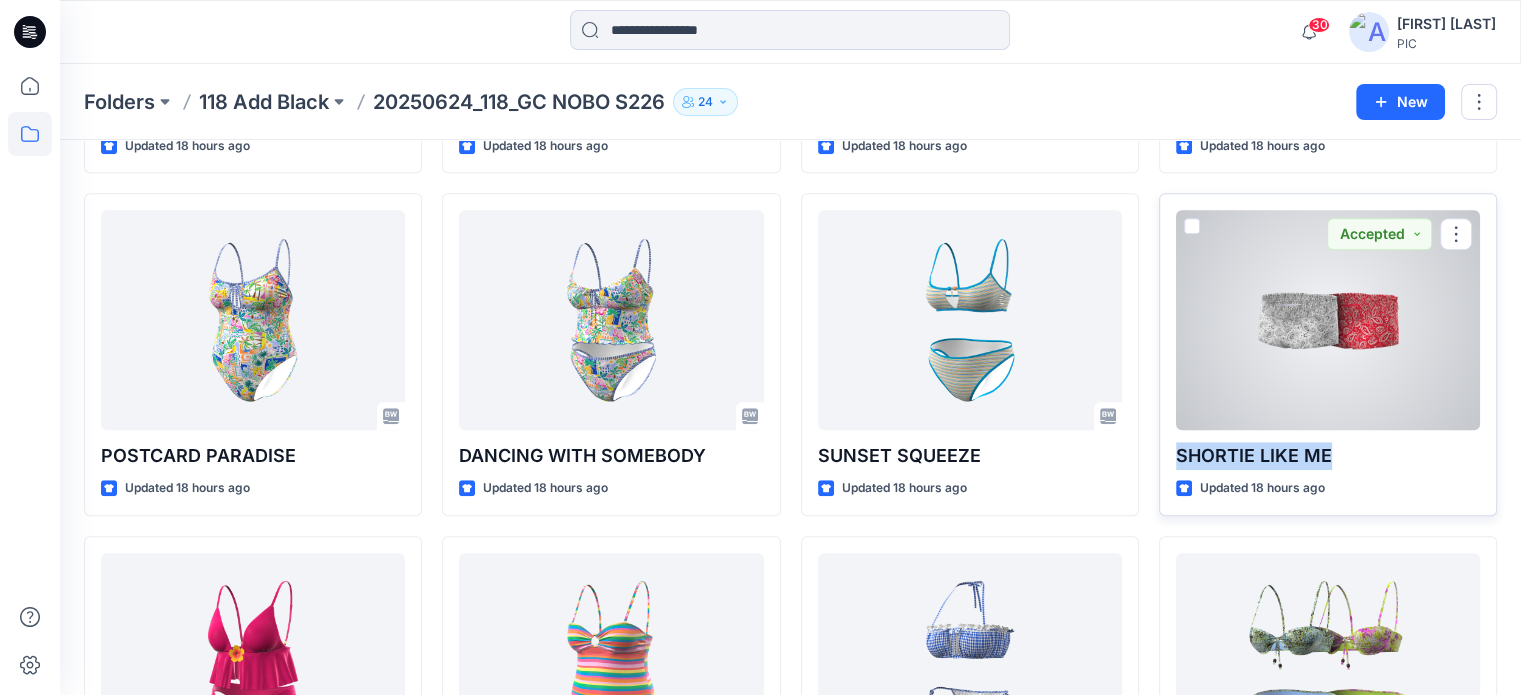 drag, startPoint x: 1331, startPoint y: 453, endPoint x: 1178, endPoint y: 463, distance: 153.32645 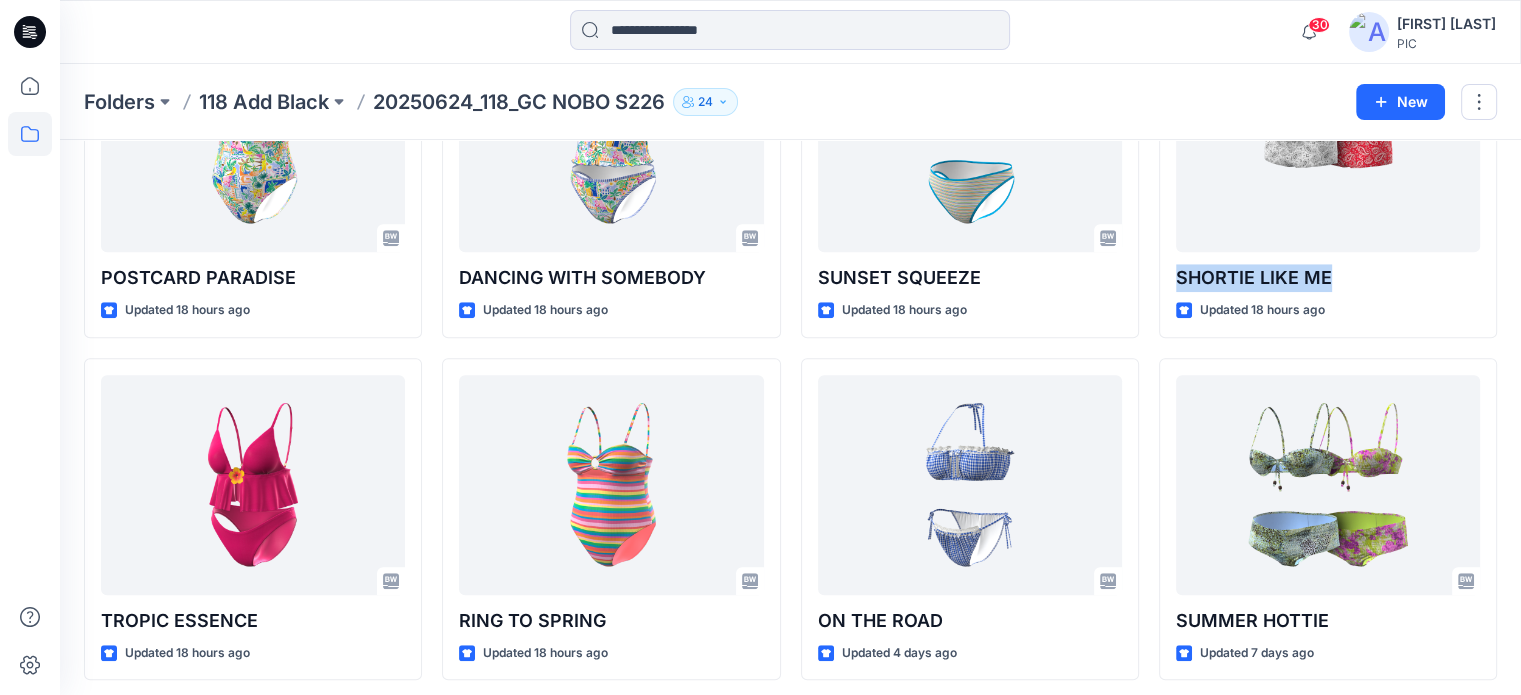 scroll, scrollTop: 1657, scrollLeft: 0, axis: vertical 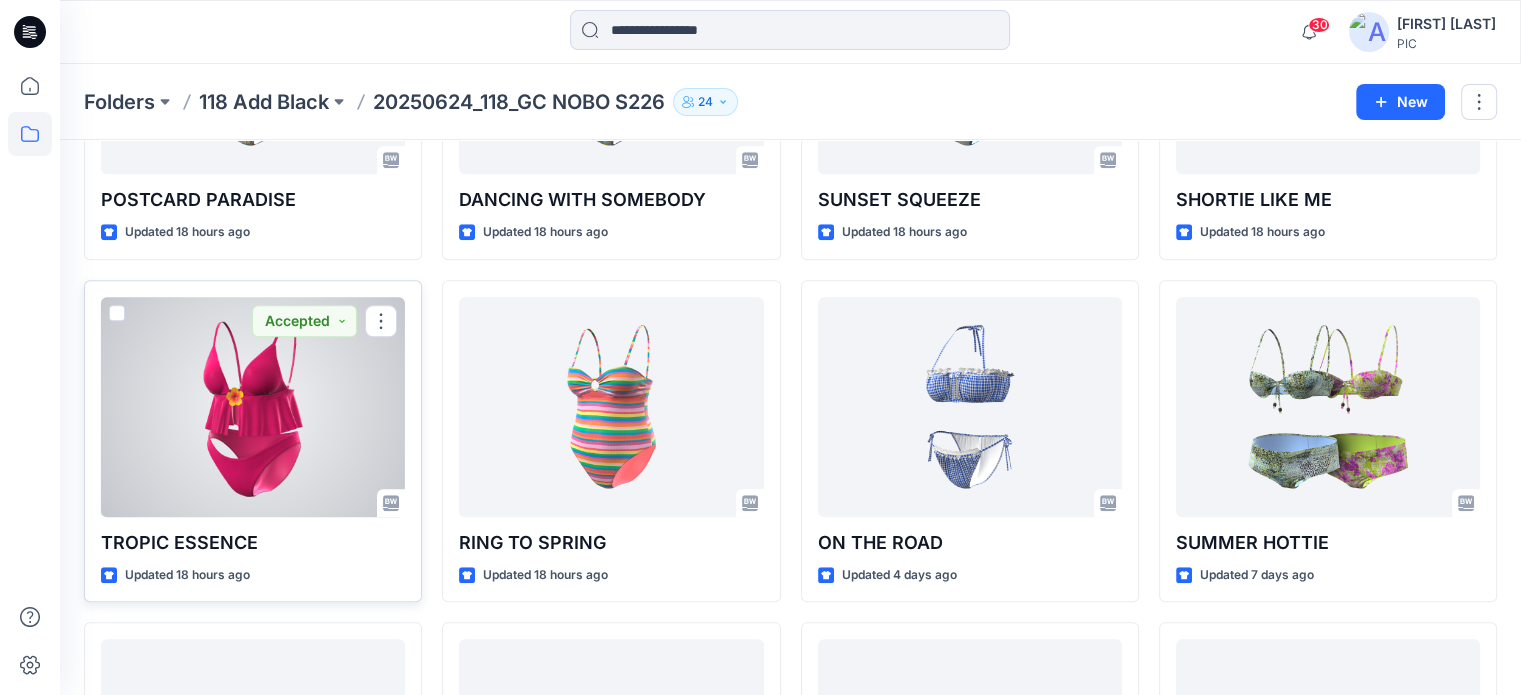 click on "TROPIC ESSENCE" at bounding box center (253, 543) 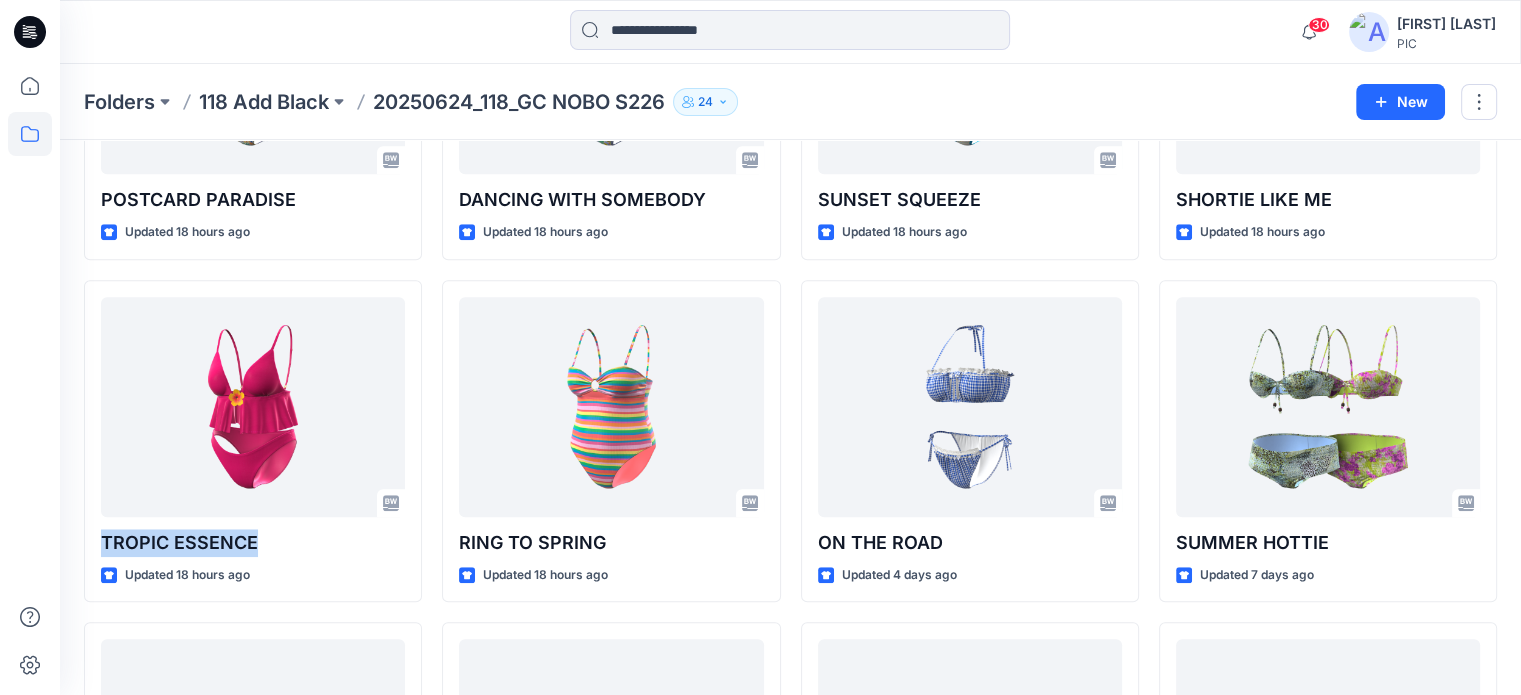 drag, startPoint x: 260, startPoint y: 546, endPoint x: 72, endPoint y: 521, distance: 189.65495 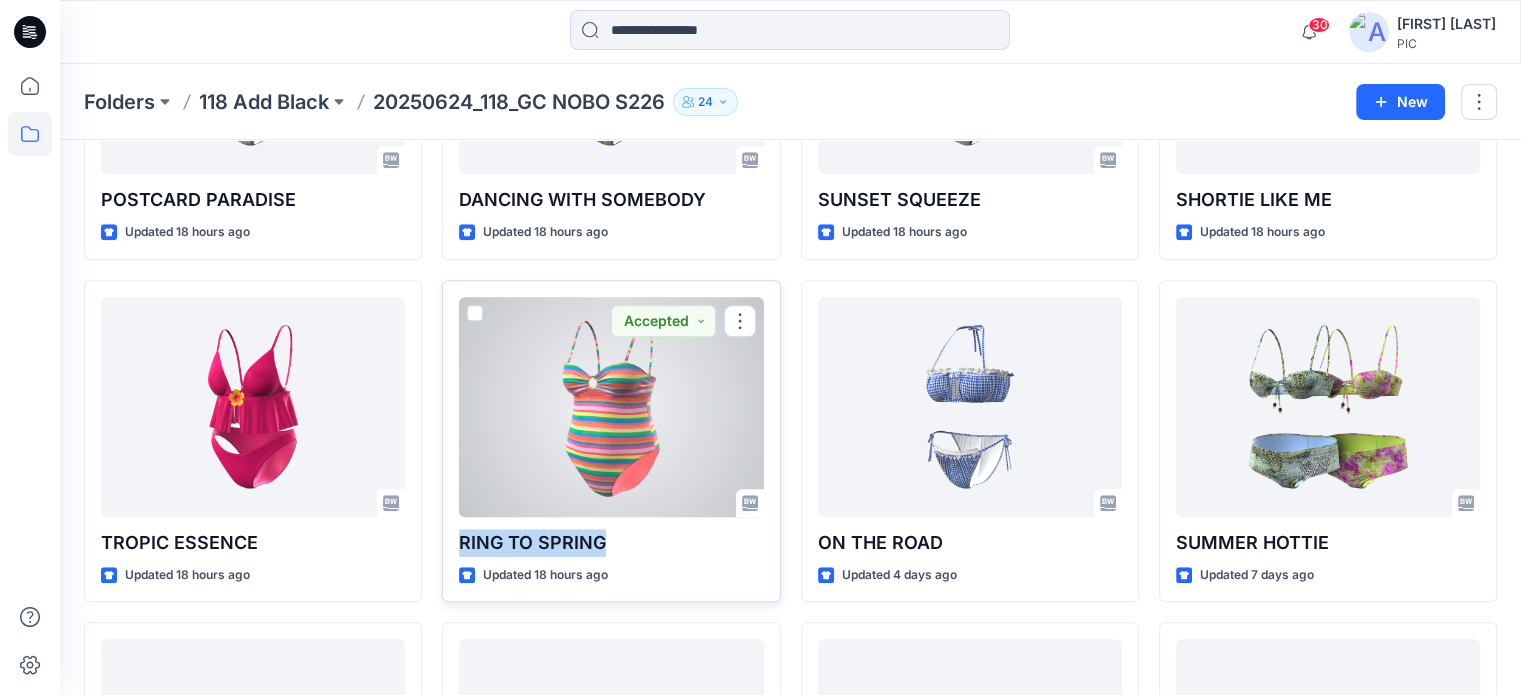 drag, startPoint x: 608, startPoint y: 534, endPoint x: 460, endPoint y: 540, distance: 148.12157 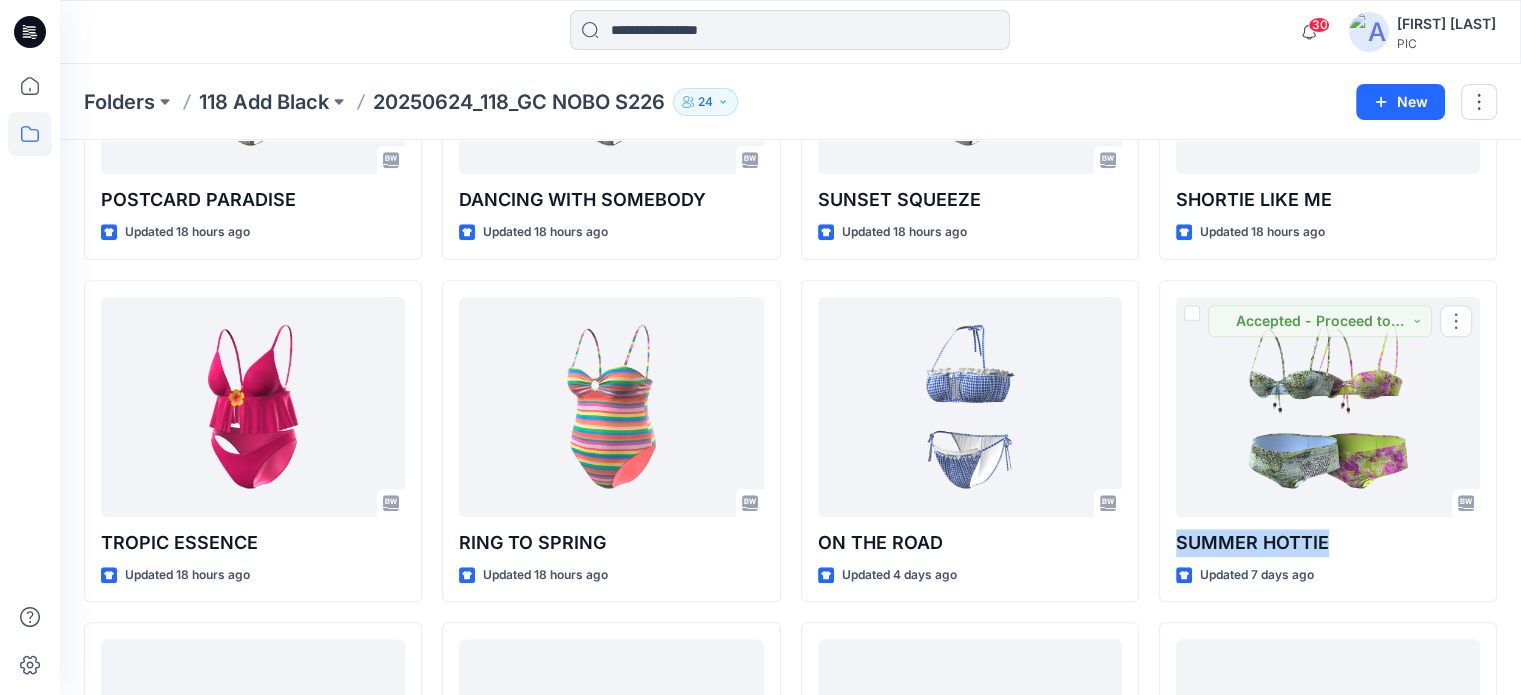 drag, startPoint x: 1335, startPoint y: 534, endPoint x: 1149, endPoint y: 547, distance: 186.45375 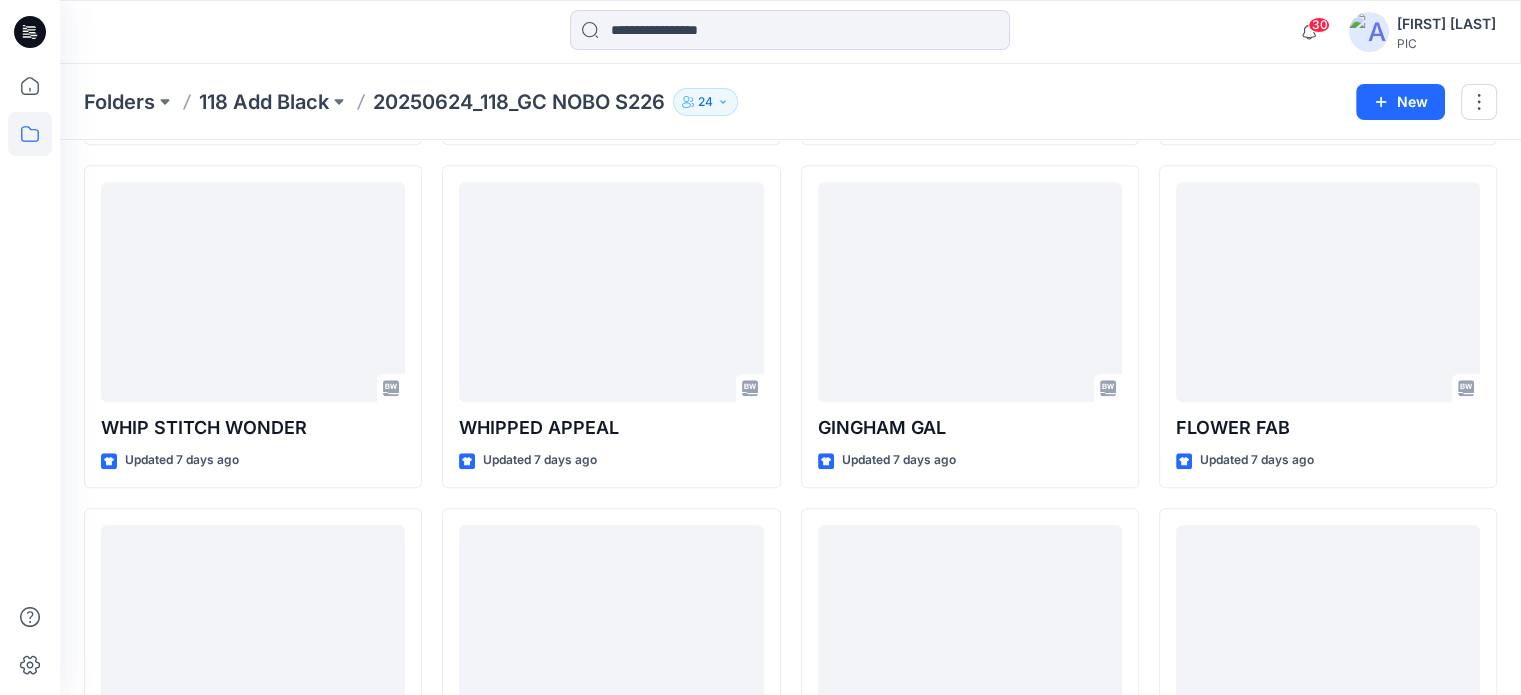 scroll, scrollTop: 2105, scrollLeft: 0, axis: vertical 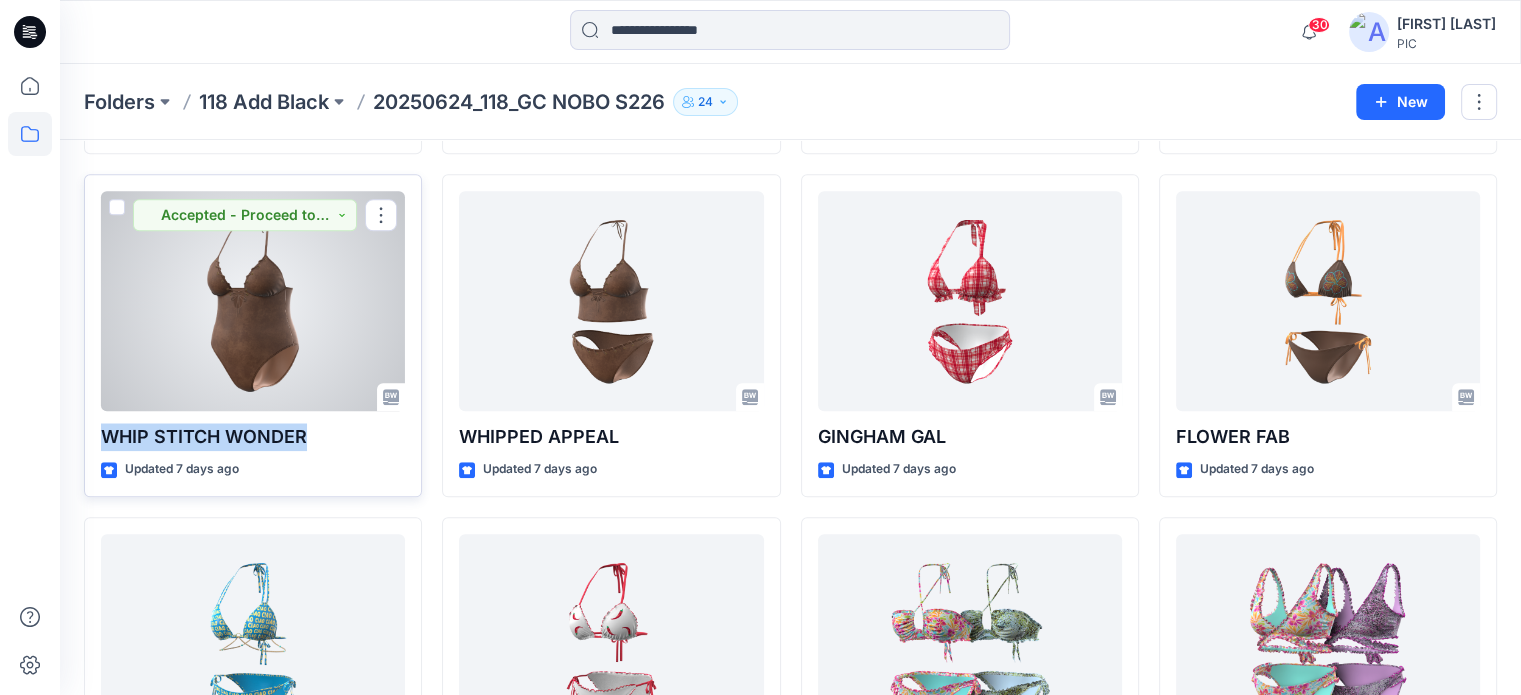 drag, startPoint x: 312, startPoint y: 436, endPoint x: 92, endPoint y: 420, distance: 220.58105 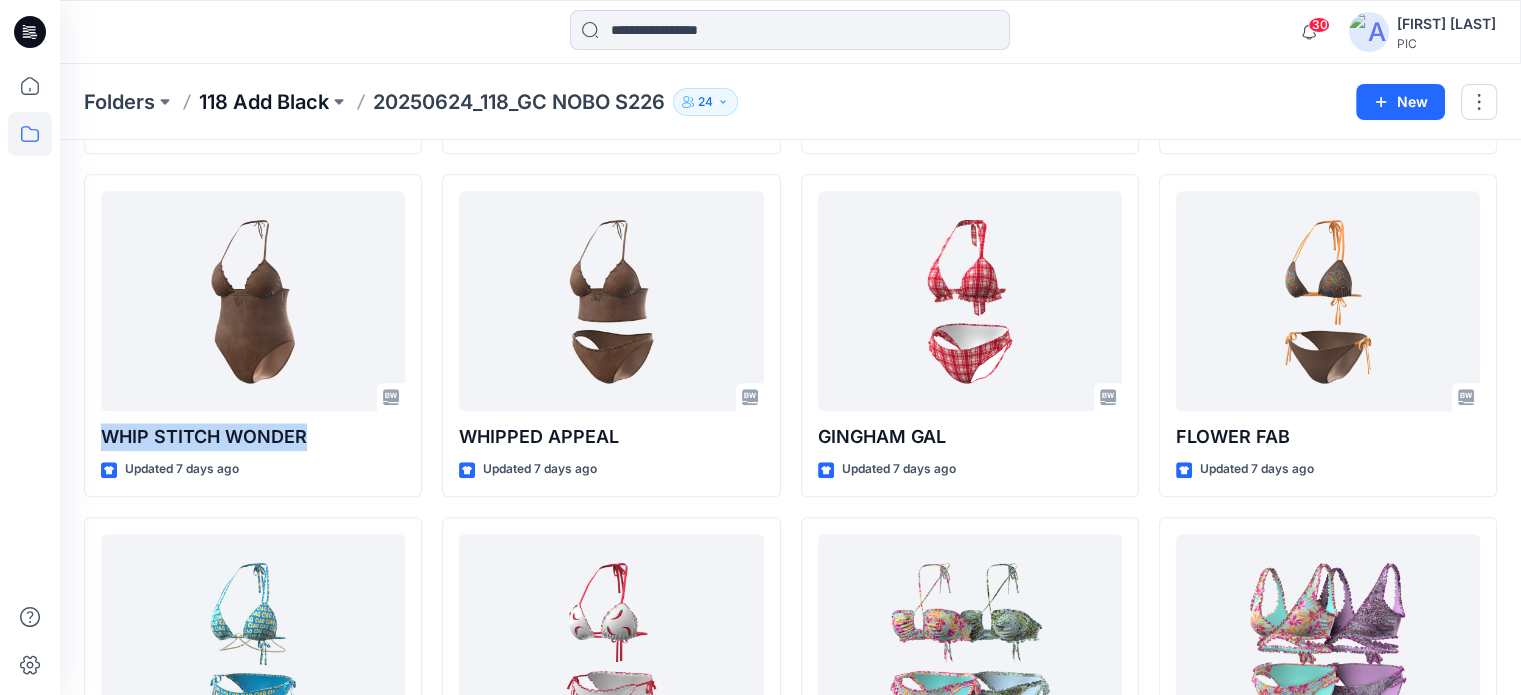 click on "118 Add Black" at bounding box center [264, 102] 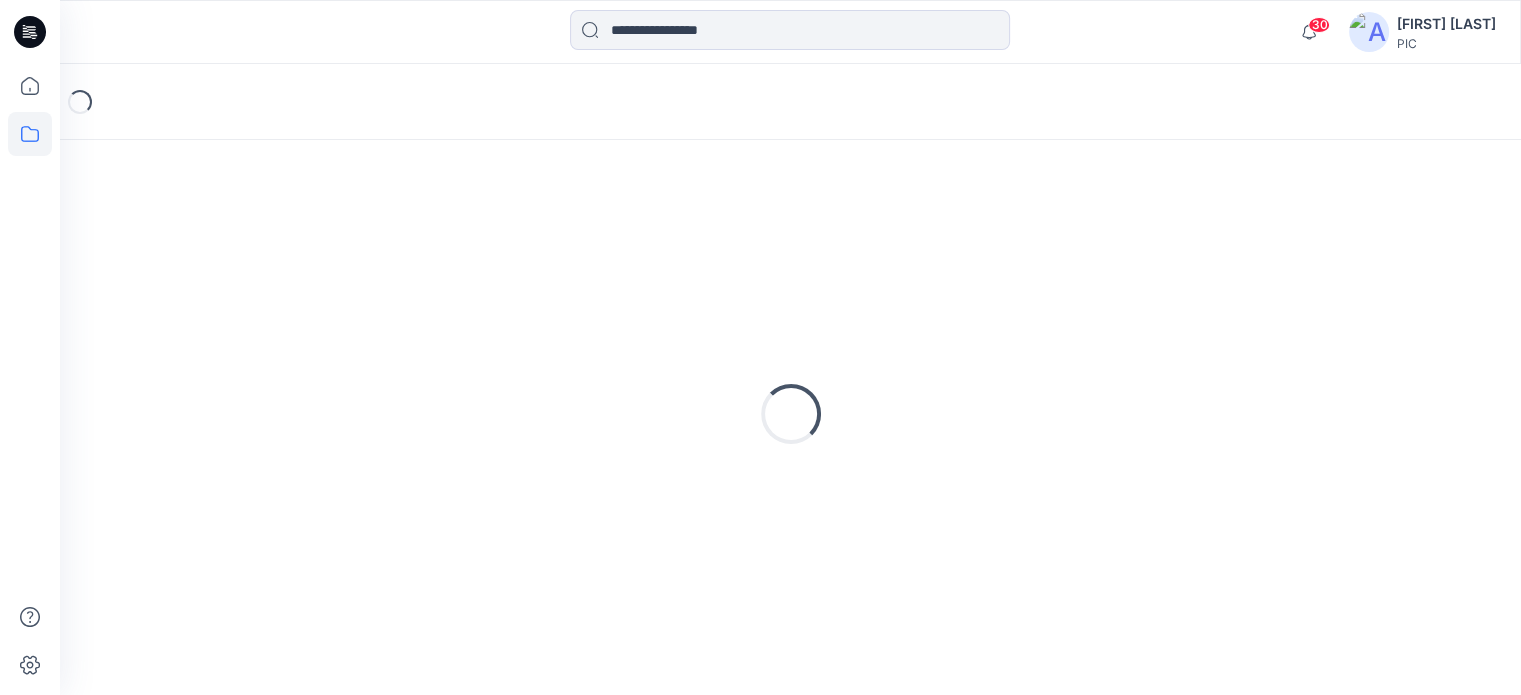 scroll, scrollTop: 0, scrollLeft: 0, axis: both 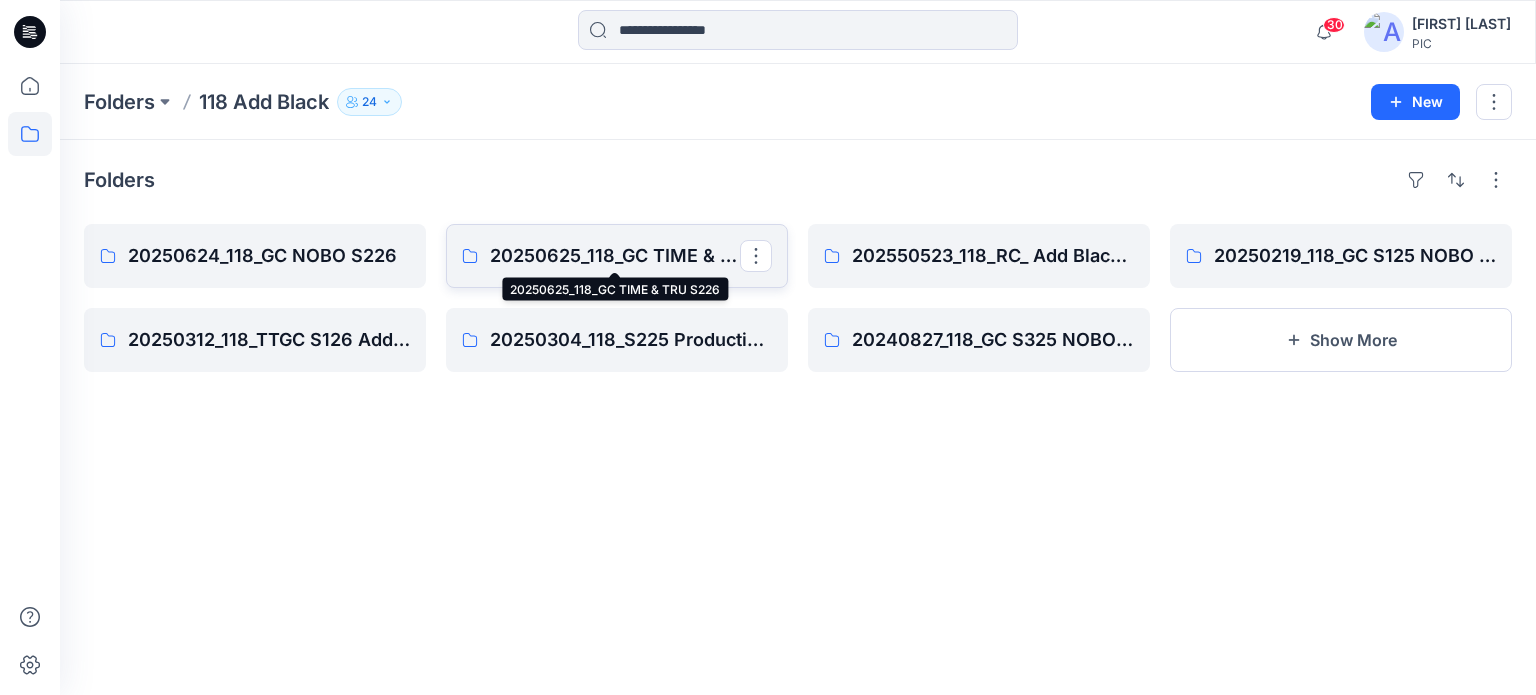 click on "20250625_118_GC TIME & TRU S226" at bounding box center [615, 256] 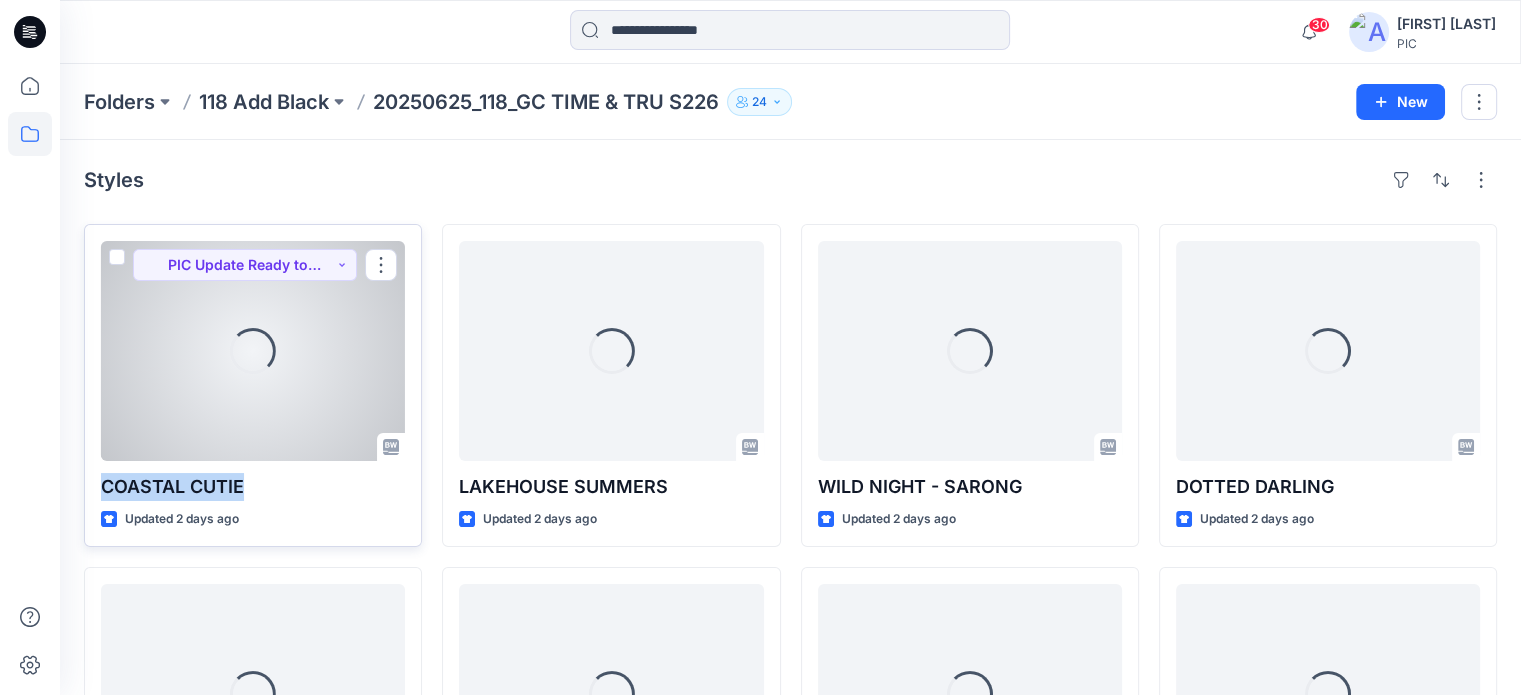 drag, startPoint x: 247, startPoint y: 487, endPoint x: 97, endPoint y: 483, distance: 150.05333 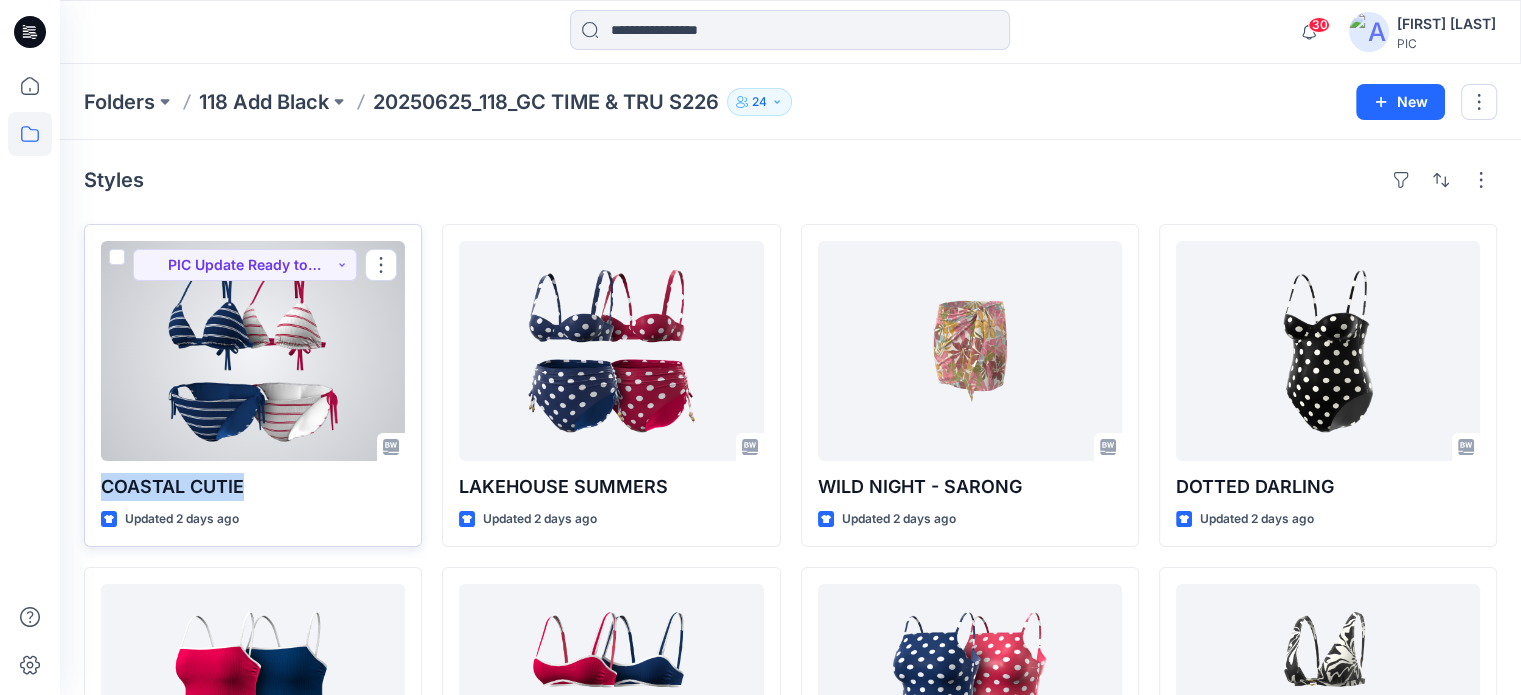 click at bounding box center [253, 351] 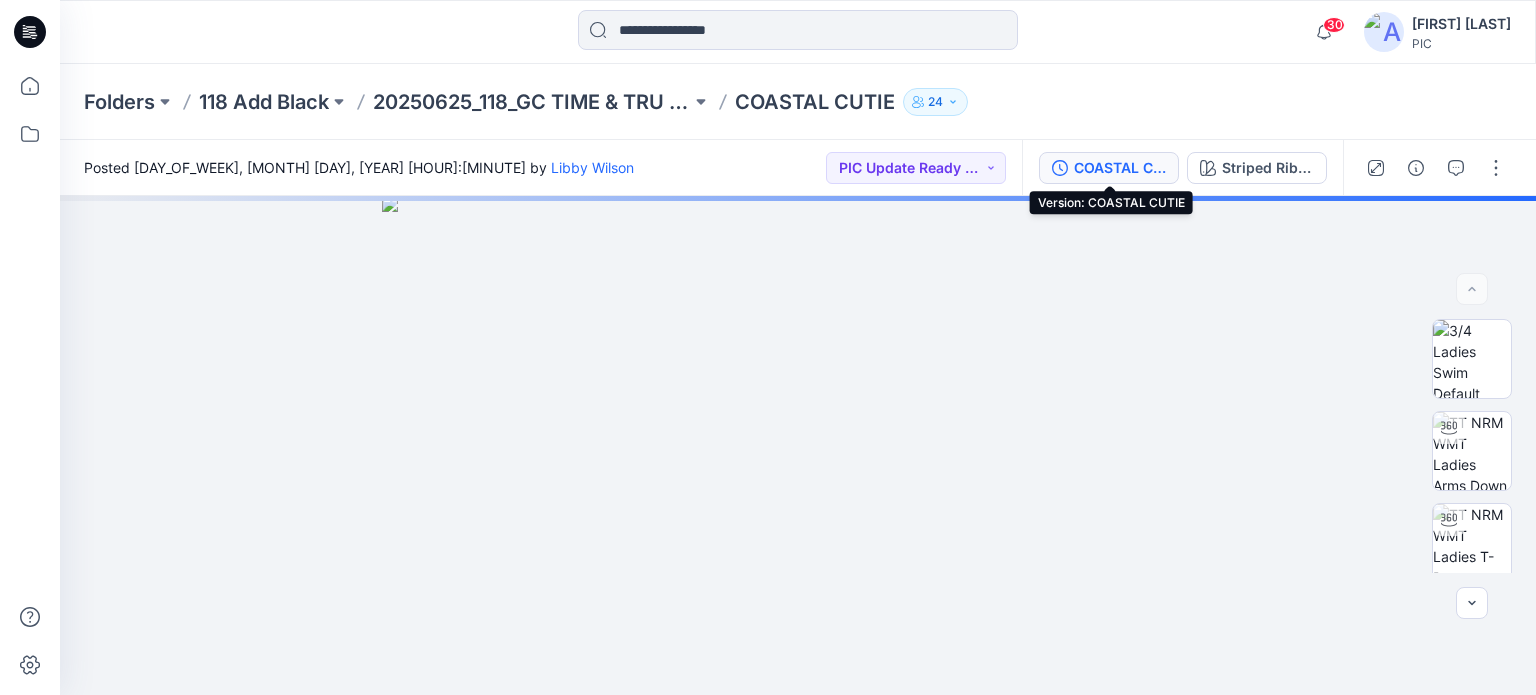 click on "COASTAL CUTIE" at bounding box center [1120, 168] 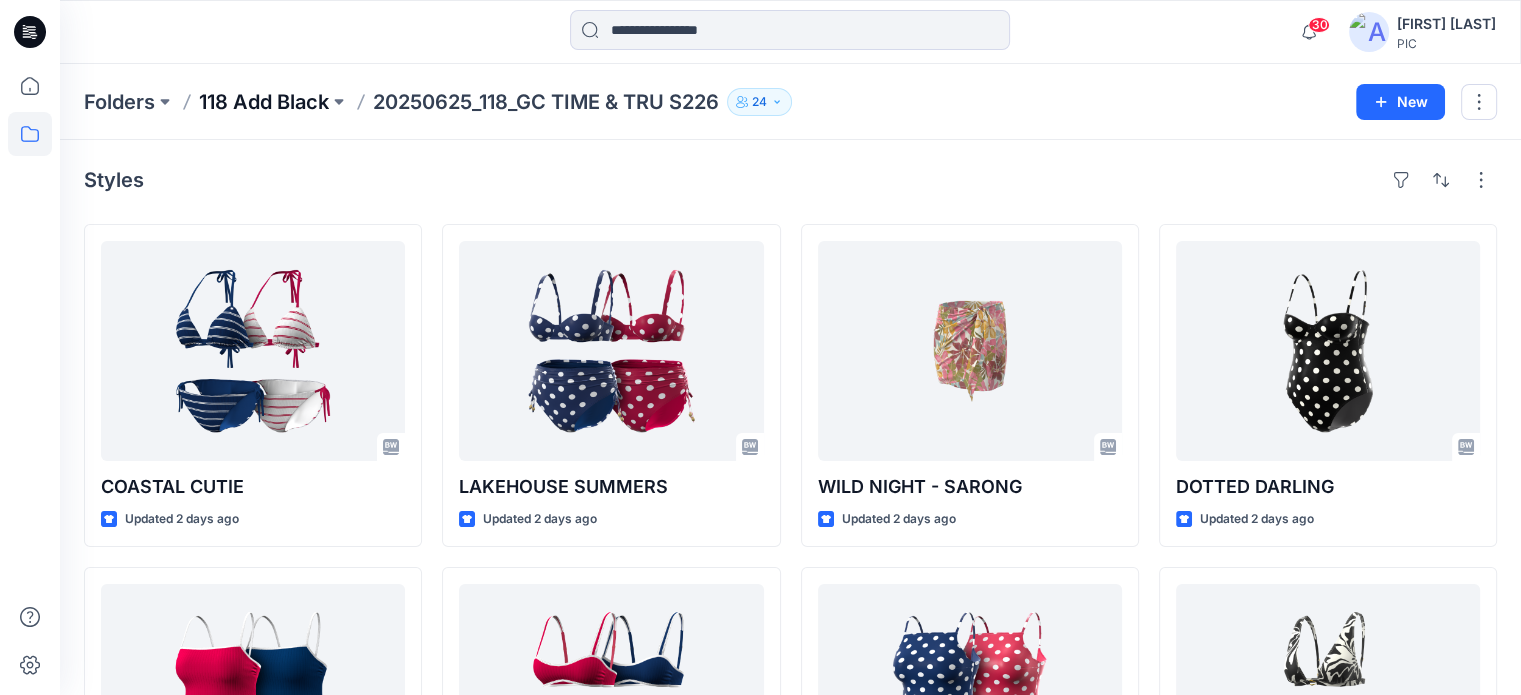 click on "118 Add Black" at bounding box center (264, 102) 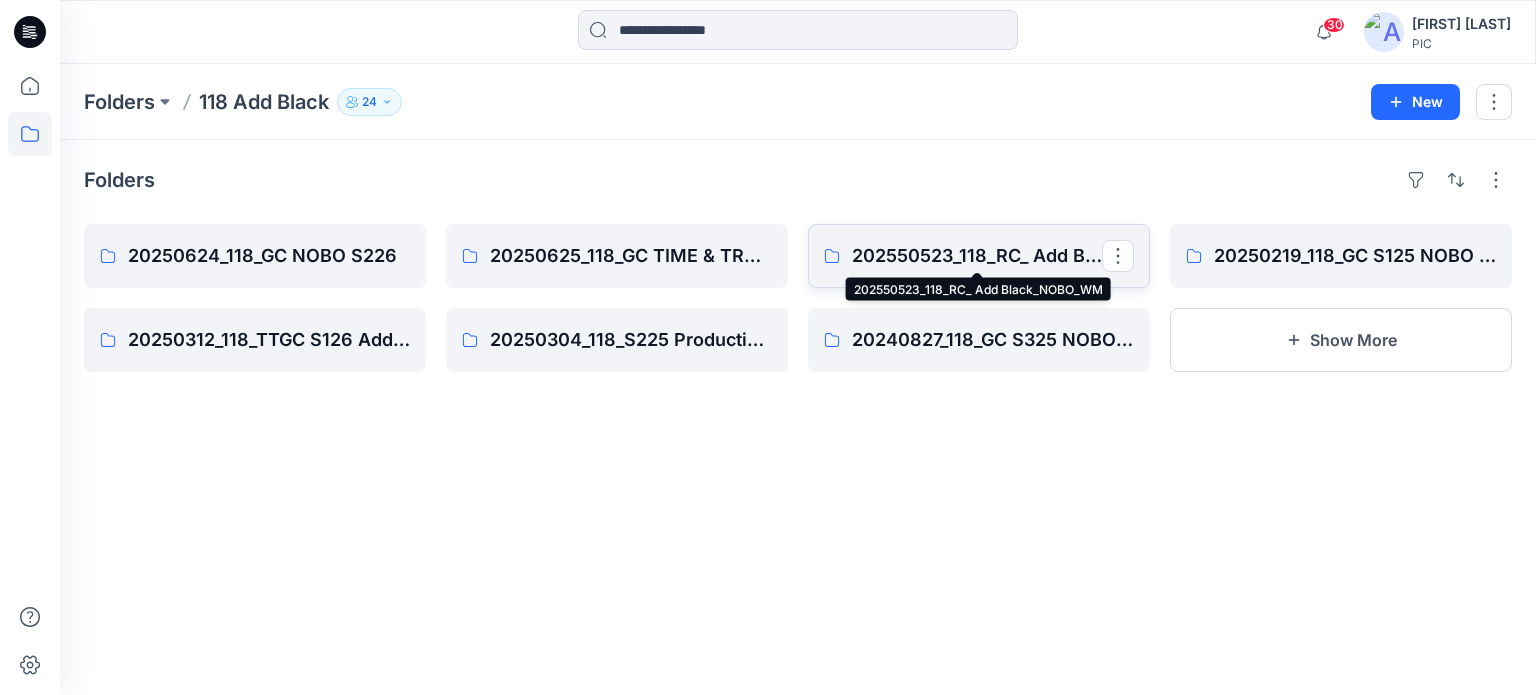 click on "202550523_118_RC_ Add Black_NOBO_WM" at bounding box center (977, 256) 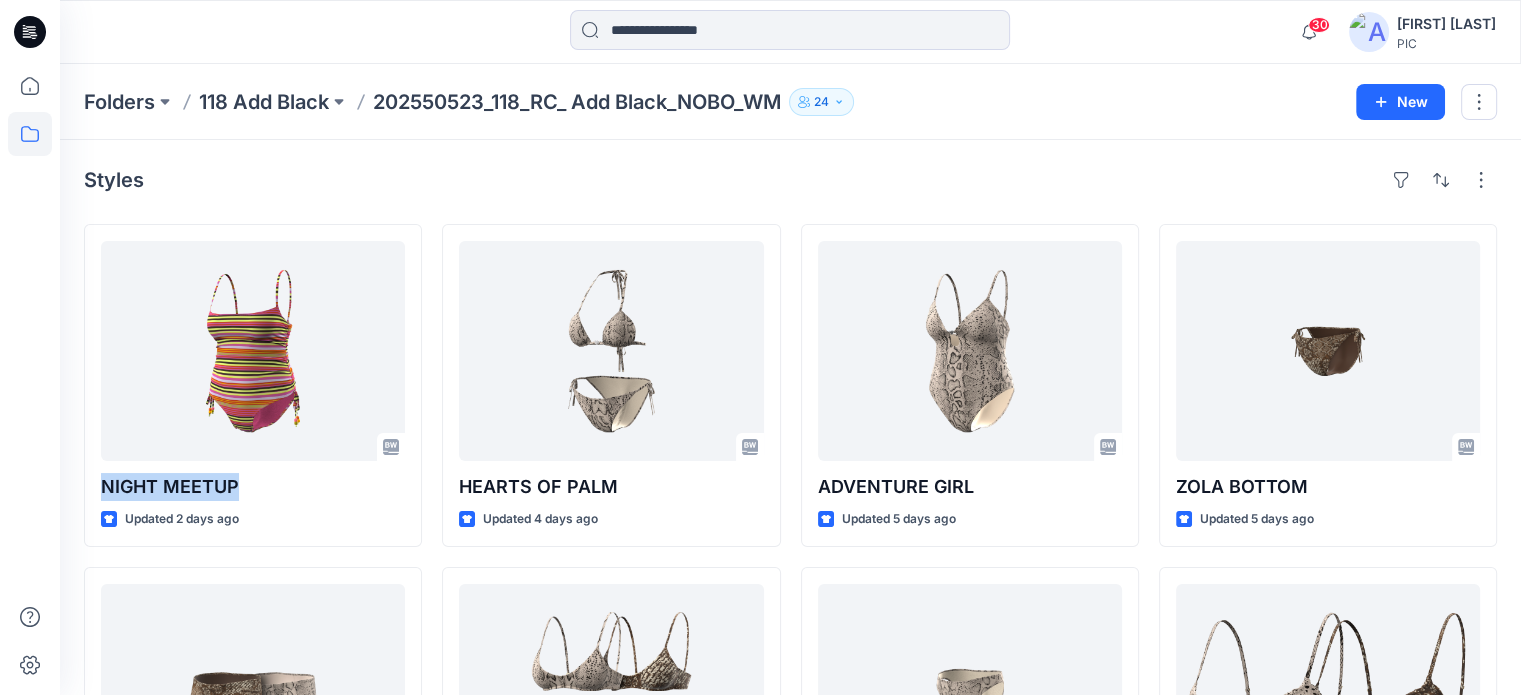 drag, startPoint x: 236, startPoint y: 498, endPoint x: 70, endPoint y: 487, distance: 166.36406 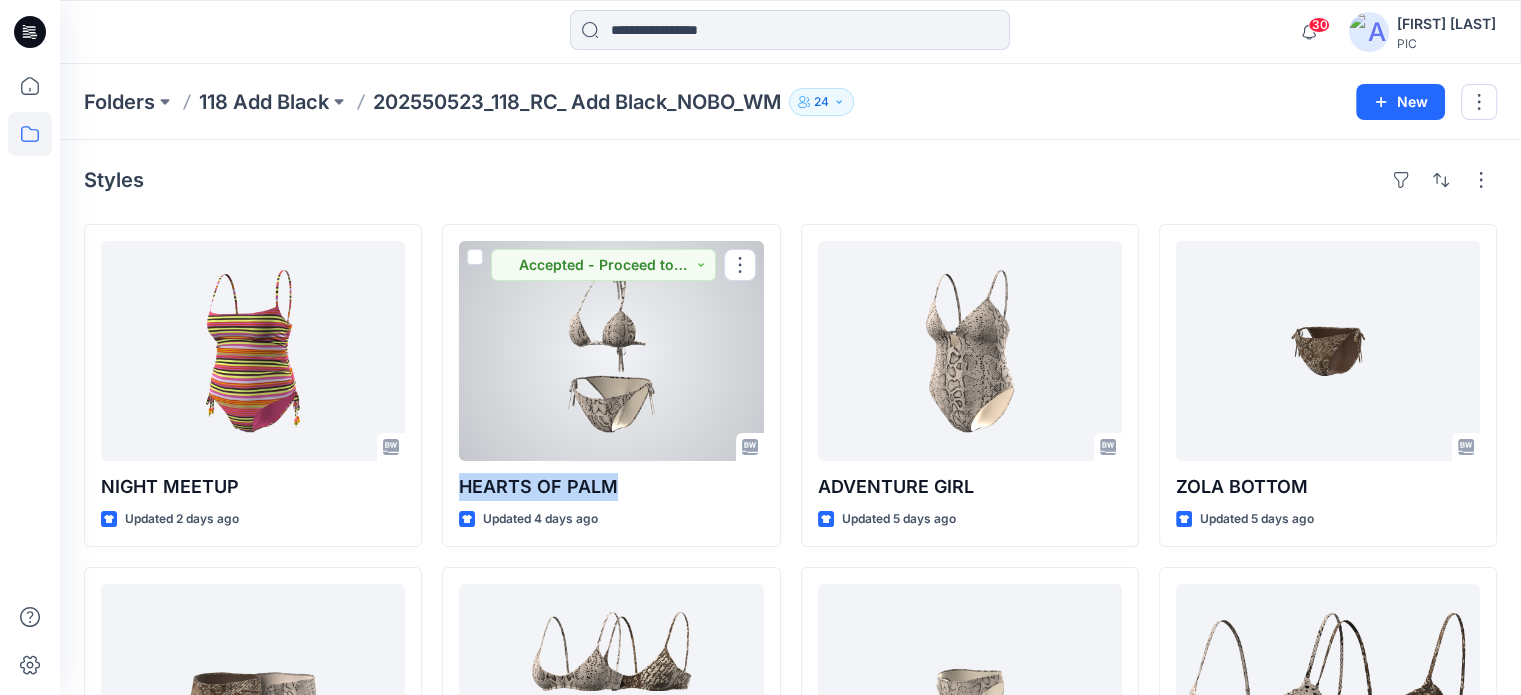drag, startPoint x: 655, startPoint y: 482, endPoint x: 438, endPoint y: 488, distance: 217.08293 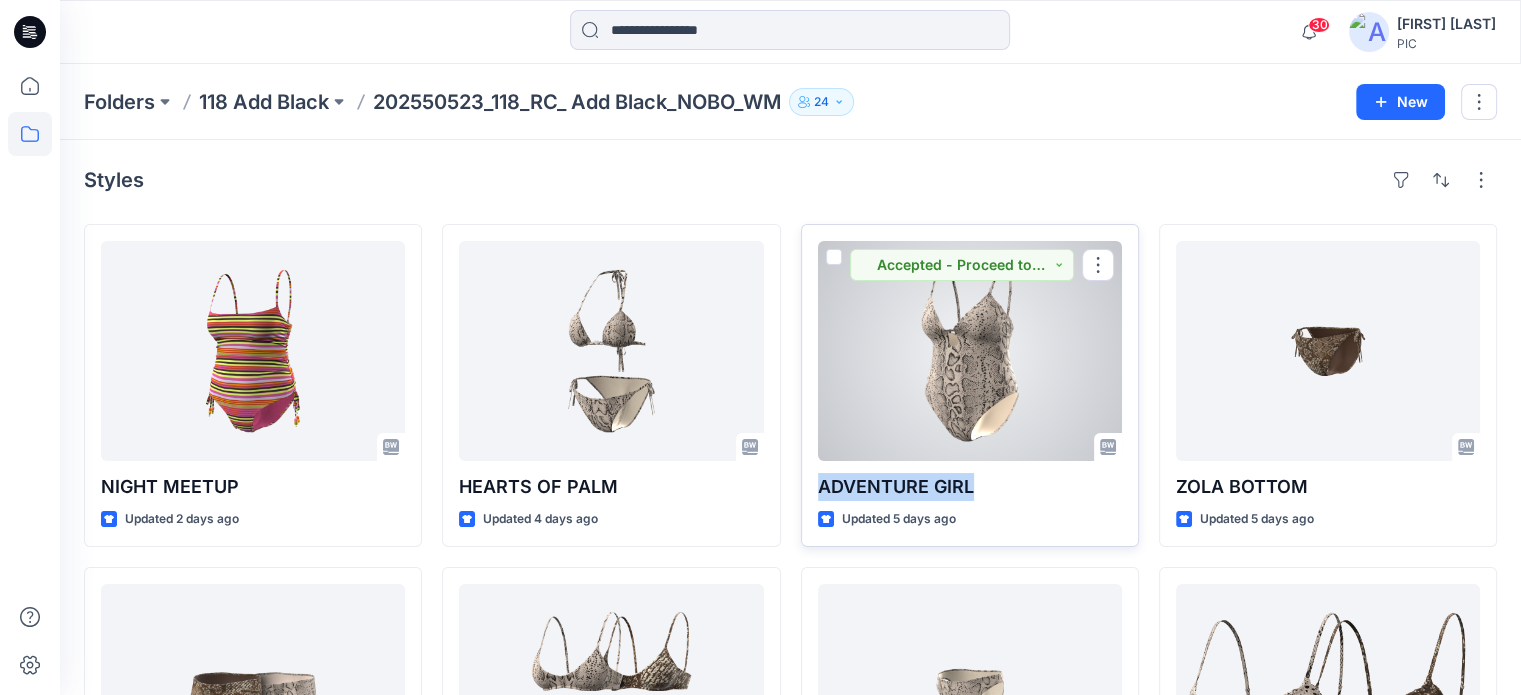 drag, startPoint x: 995, startPoint y: 485, endPoint x: 812, endPoint y: 477, distance: 183.17477 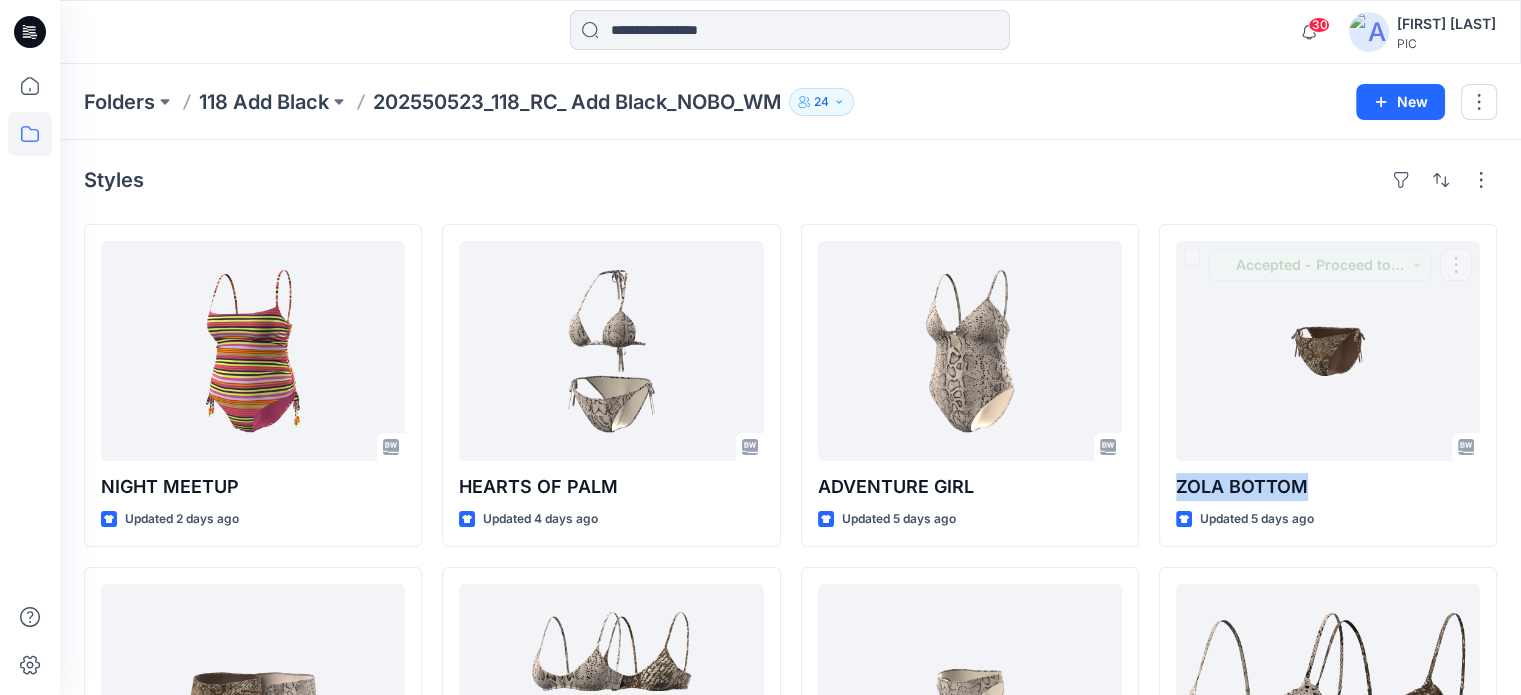 drag, startPoint x: 1327, startPoint y: 483, endPoint x: 1156, endPoint y: 491, distance: 171.18703 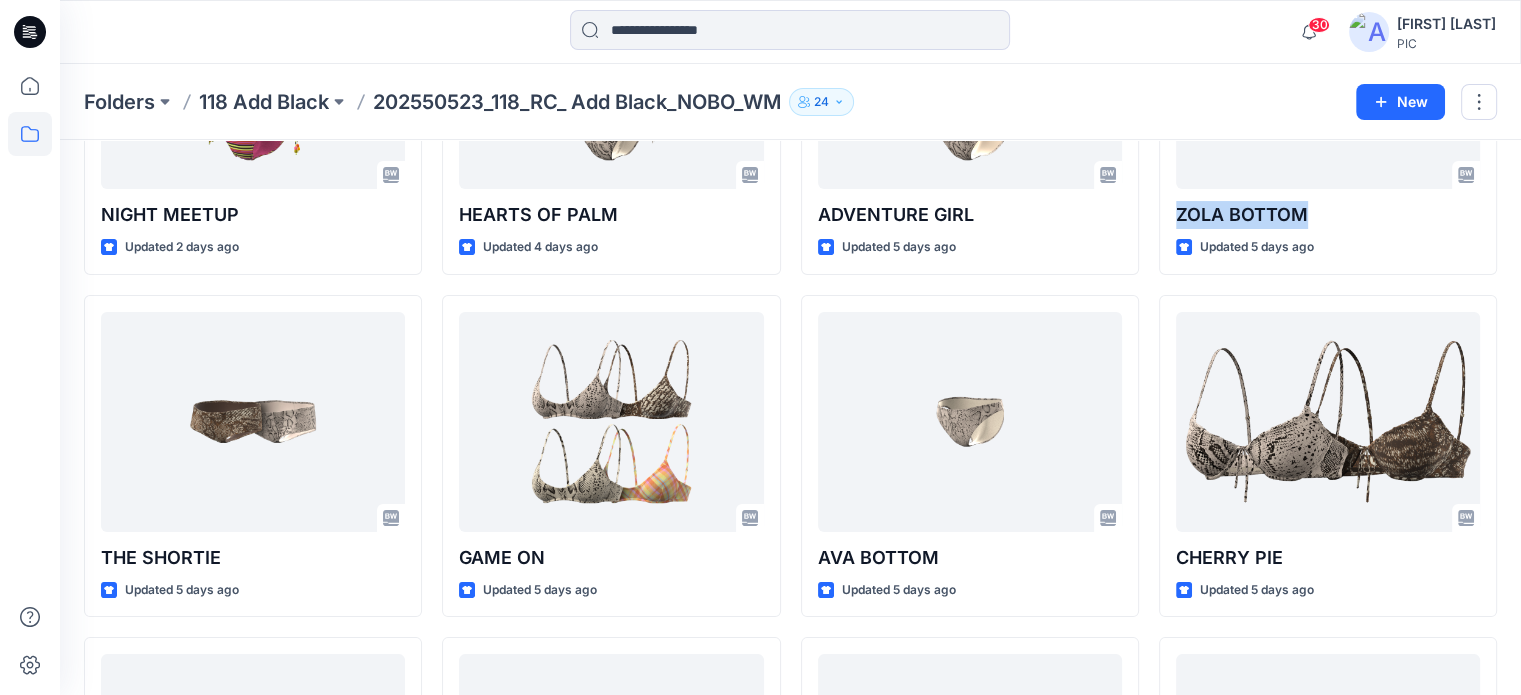 scroll, scrollTop: 276, scrollLeft: 0, axis: vertical 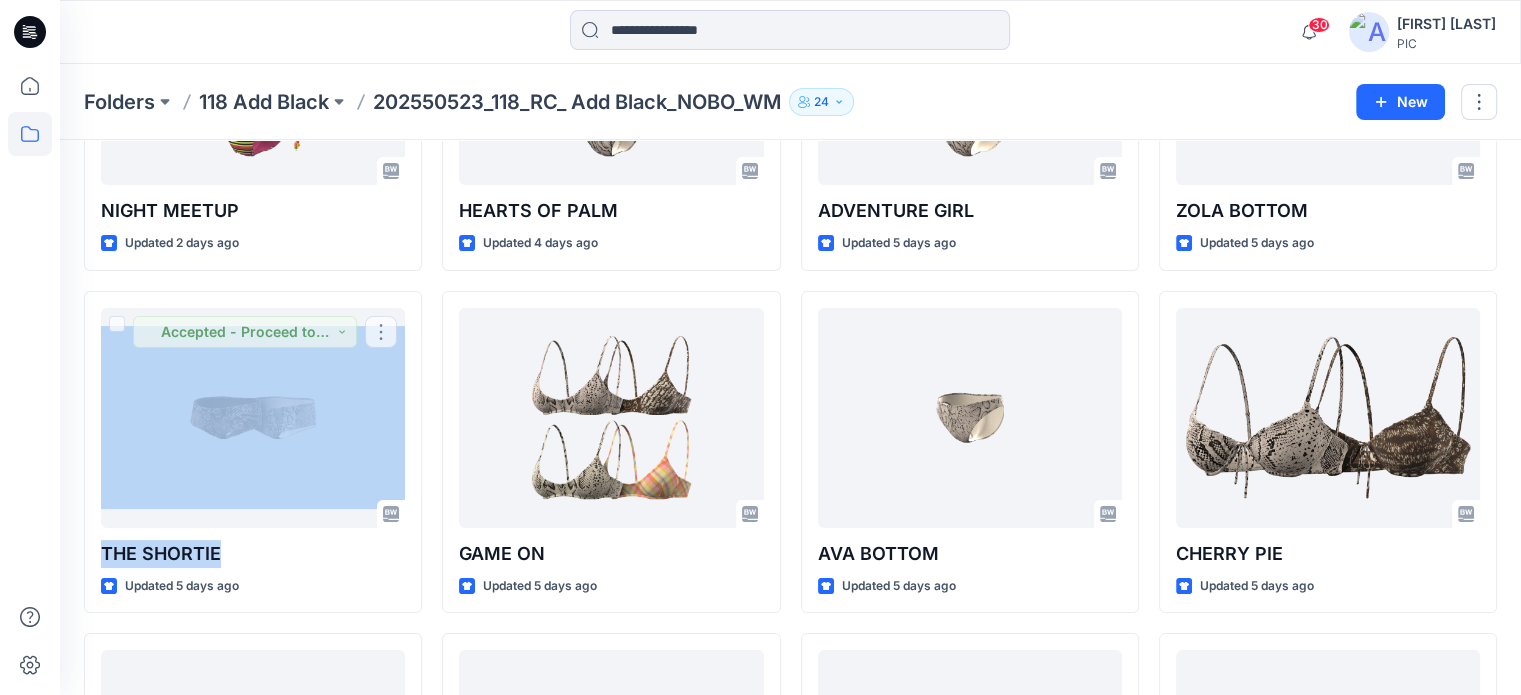 drag, startPoint x: 230, startPoint y: 549, endPoint x: 76, endPoint y: 525, distance: 155.85892 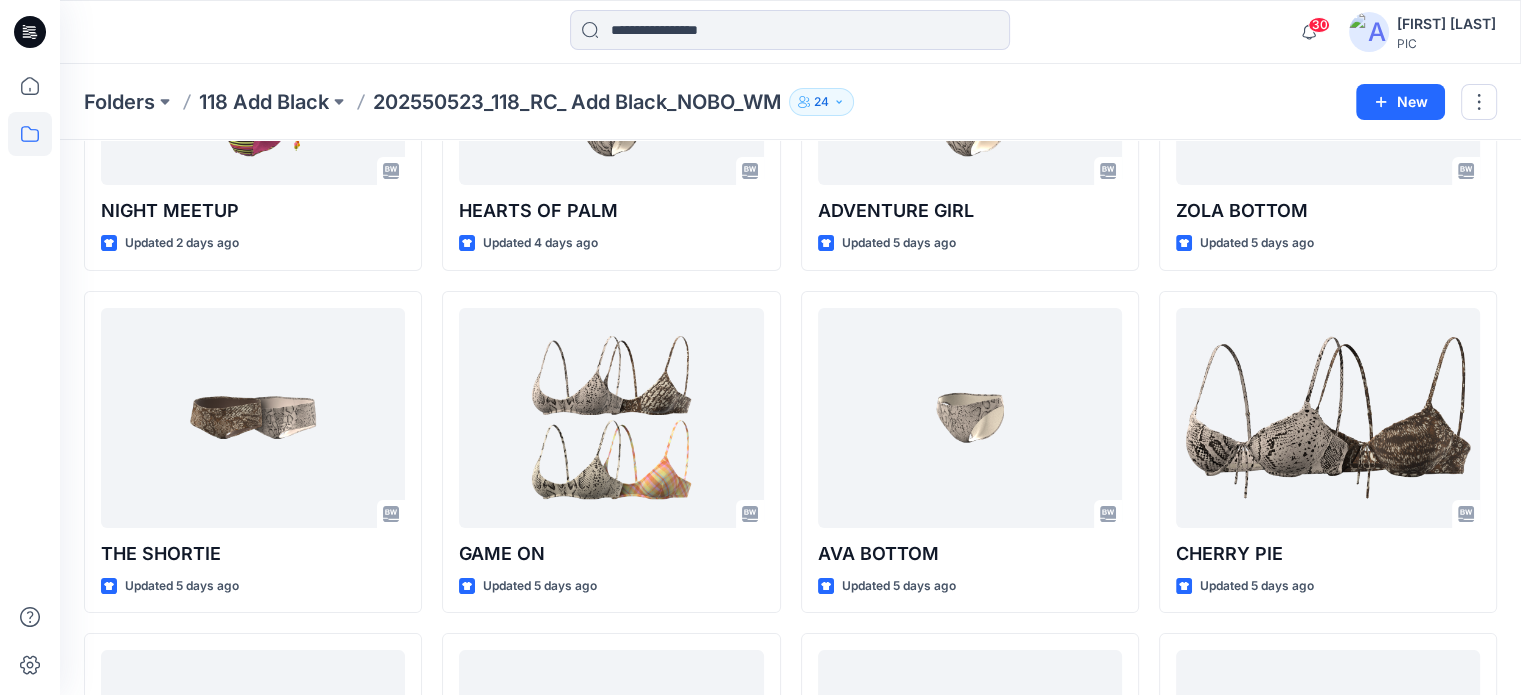 click on "Styles [PRODUCT_NAME] Updated [NUMBER] days ago [PRODUCT_NAME] Updated [NUMBER] days ago [PRODUCT_NAME] Updated [NUMBER] days ago [PRODUCT_NAME] Updated [NUMBER] days ago [PRODUCT_NAME] Updated [NUMBER] days ago [PRODUCT_NAME] Updated [NUMBER] days ago [PRODUCT_NAME] Updated [NUMBER] days ago [PRODUCT_NAME] Updated [NUMBER] days ago [PRODUCT_NAME] Updated [NUMBER] days ago [PRODUCT_NAME] Updated [NUMBER] days ago [PRODUCT_NAME] Updated [NUMBER] days ago Loading..." at bounding box center [790, 458] 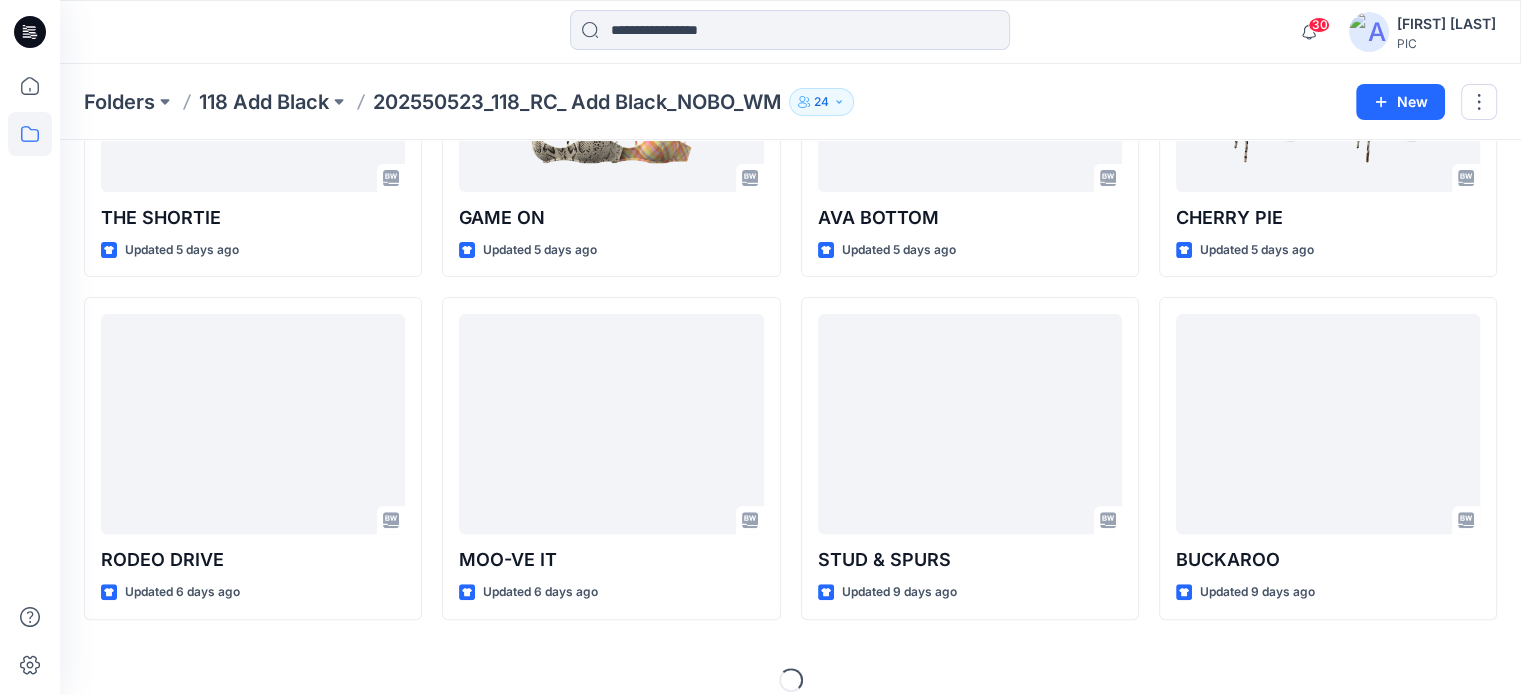 scroll, scrollTop: 631, scrollLeft: 0, axis: vertical 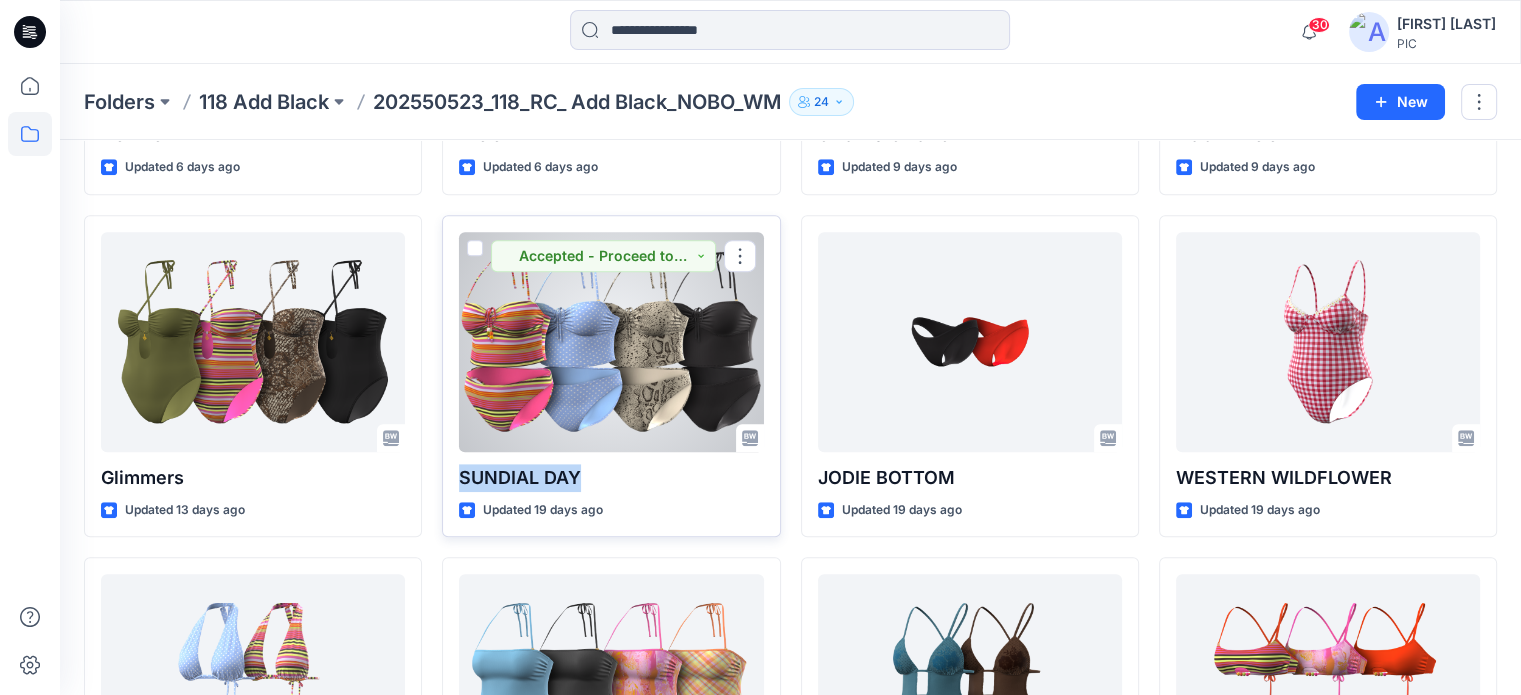 drag, startPoint x: 582, startPoint y: 480, endPoint x: 454, endPoint y: 477, distance: 128.03516 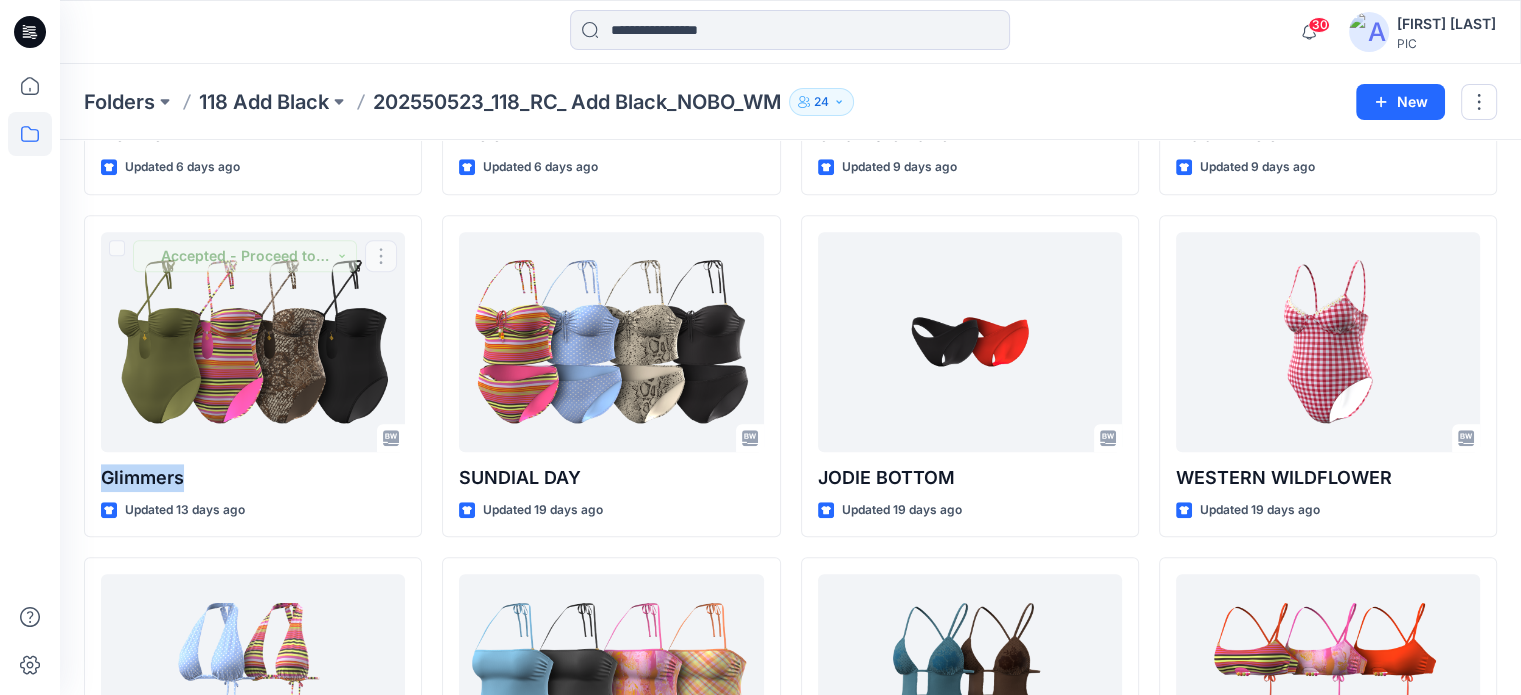 drag, startPoint x: 194, startPoint y: 472, endPoint x: 80, endPoint y: 471, distance: 114.00439 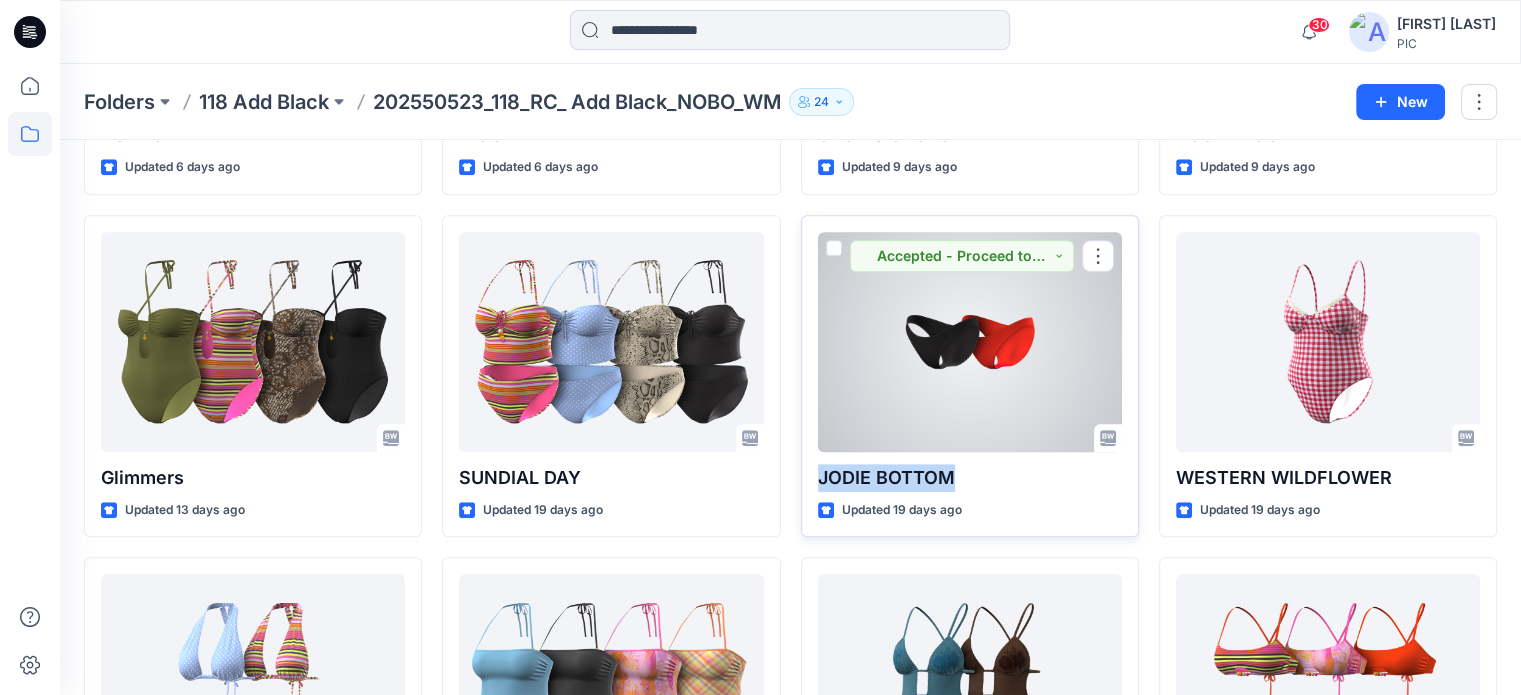 drag, startPoint x: 968, startPoint y: 471, endPoint x: 814, endPoint y: 466, distance: 154.08115 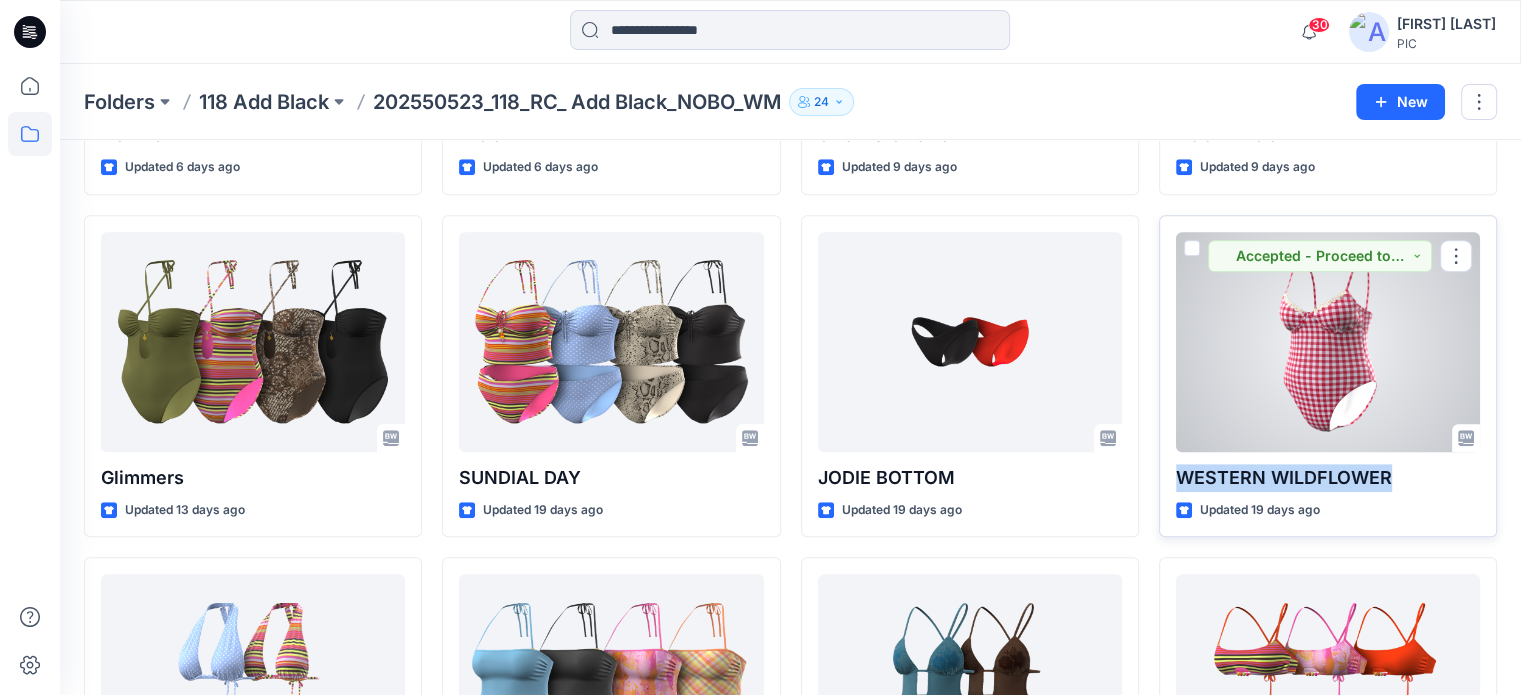 drag, startPoint x: 1420, startPoint y: 480, endPoint x: 1176, endPoint y: 471, distance: 244.16592 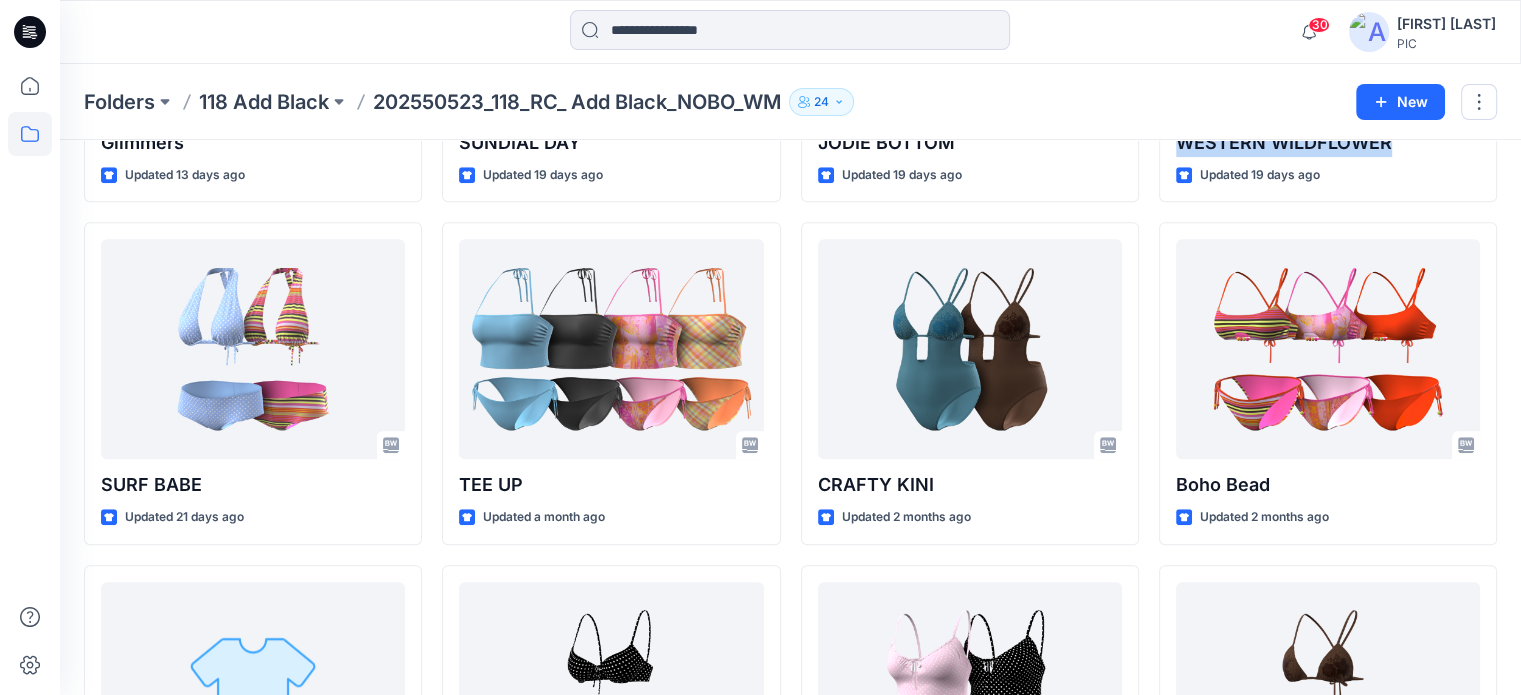 scroll, scrollTop: 1397, scrollLeft: 0, axis: vertical 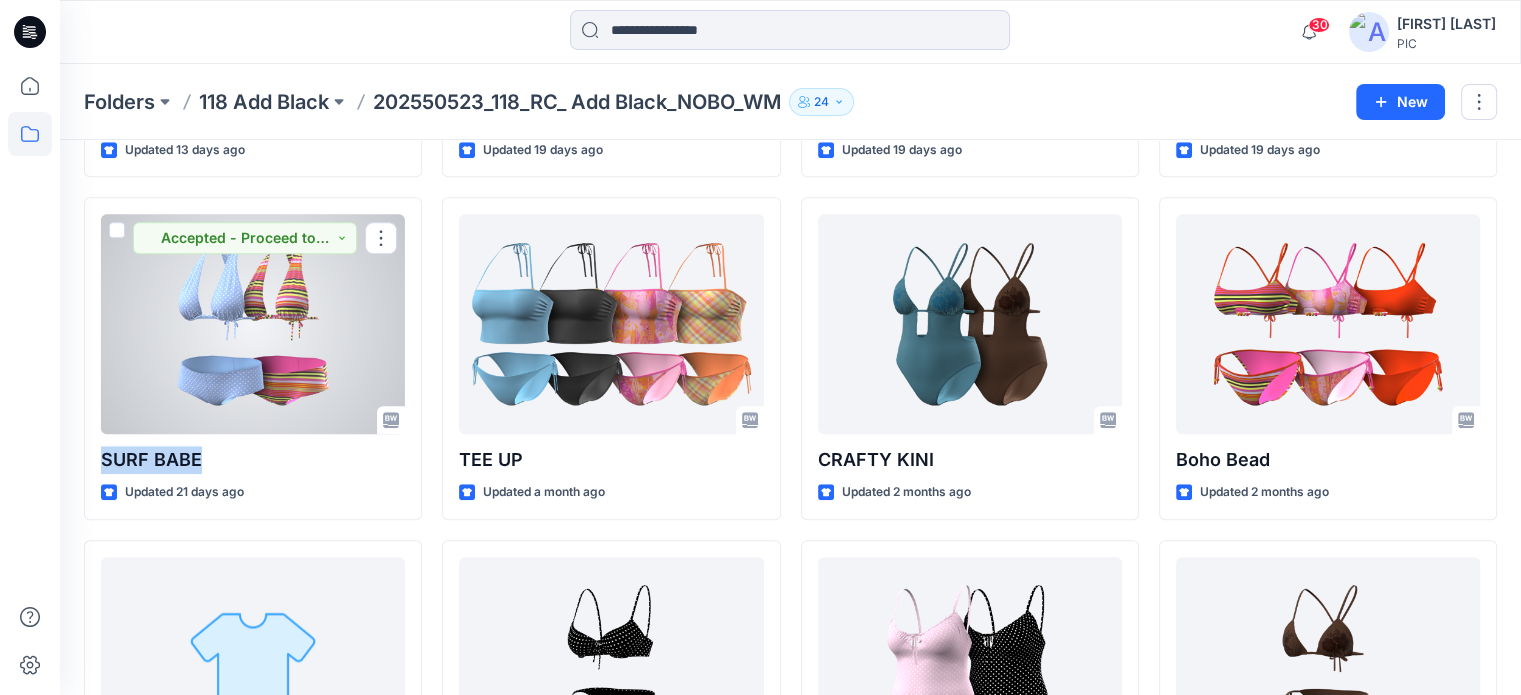 drag, startPoint x: 204, startPoint y: 453, endPoint x: 75, endPoint y: 448, distance: 129.09686 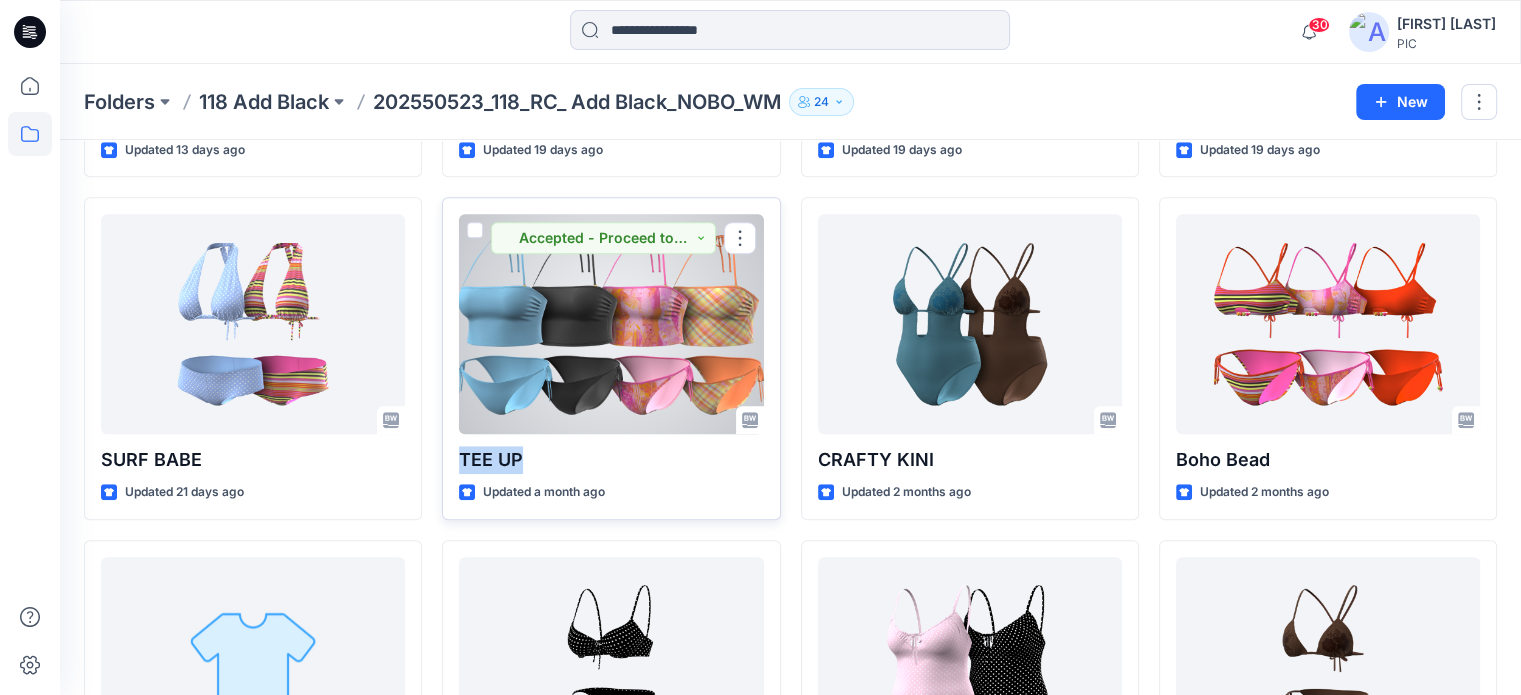 drag, startPoint x: 548, startPoint y: 459, endPoint x: 460, endPoint y: 467, distance: 88.362885 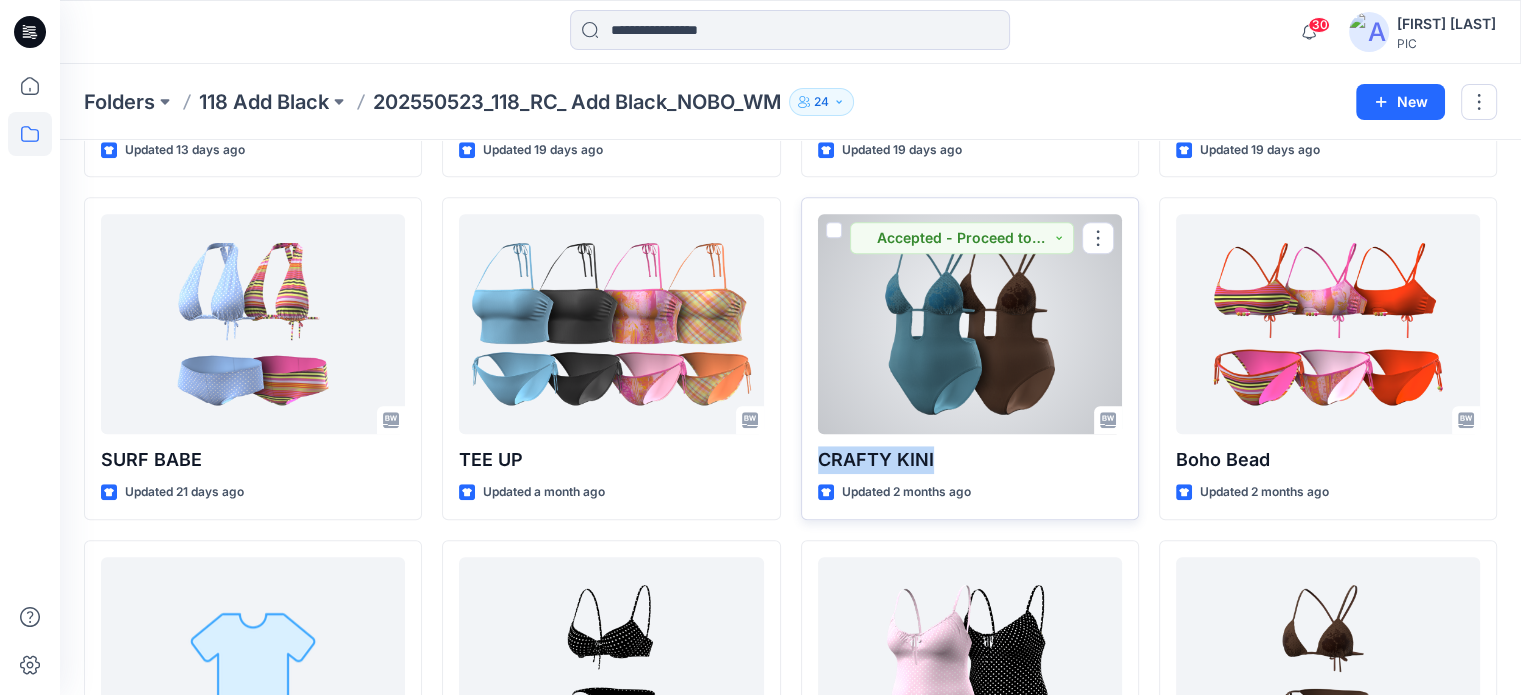 drag, startPoint x: 929, startPoint y: 452, endPoint x: 807, endPoint y: 460, distance: 122.26202 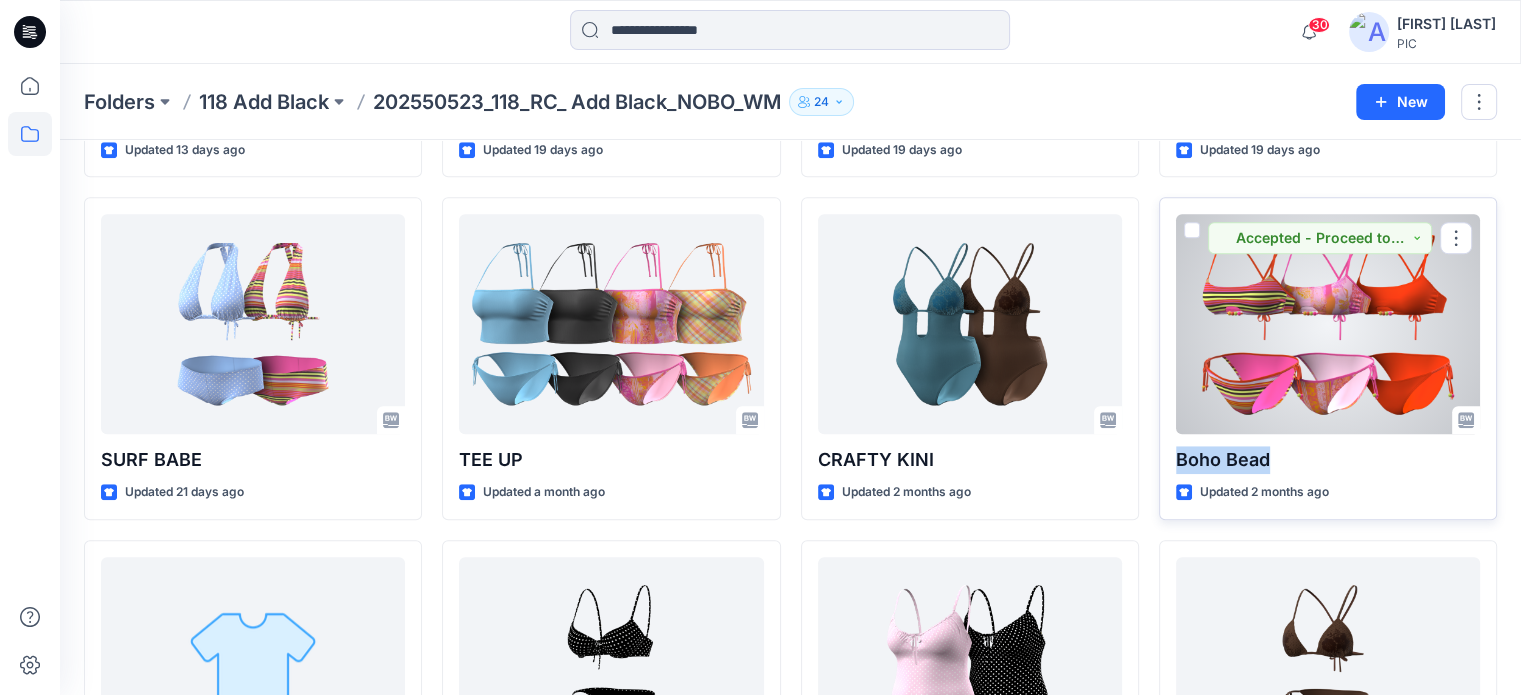 drag, startPoint x: 1290, startPoint y: 455, endPoint x: 1173, endPoint y: 465, distance: 117.426575 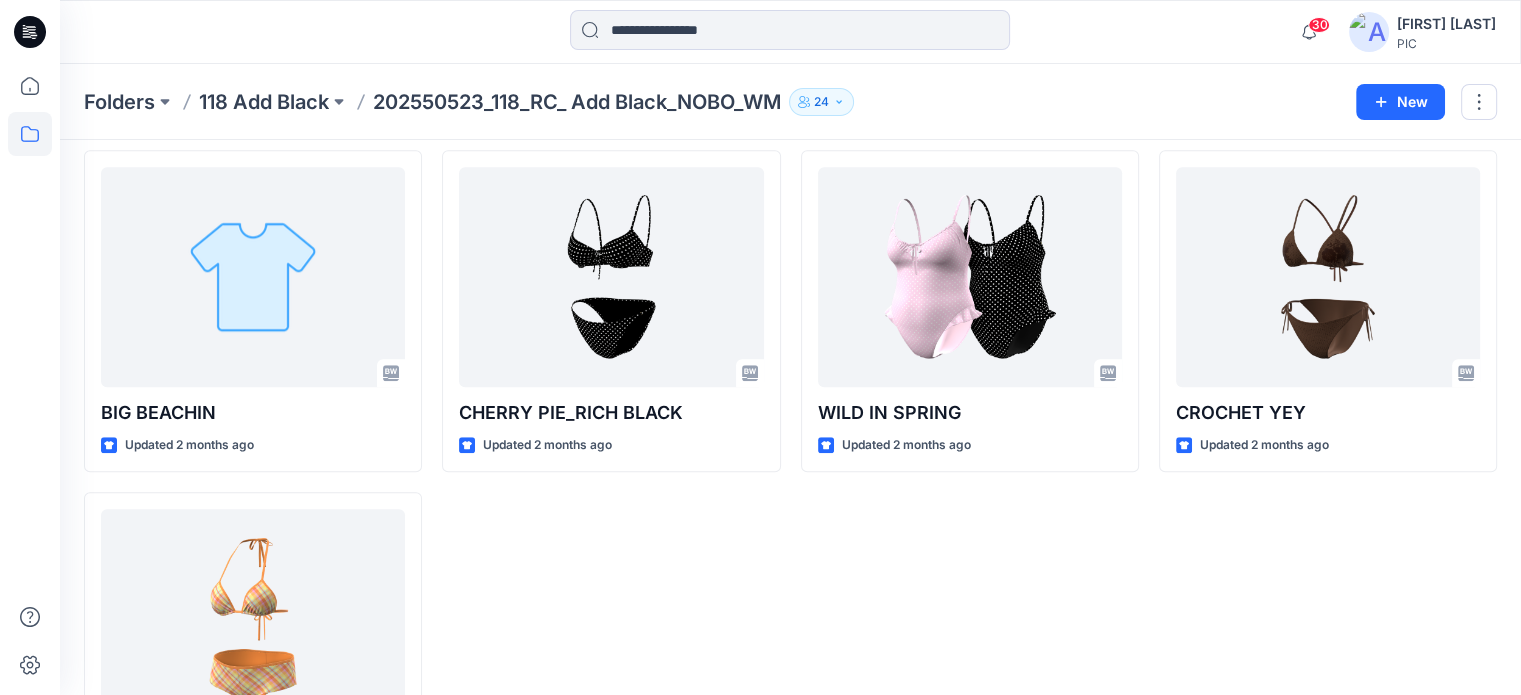 scroll, scrollTop: 1793, scrollLeft: 0, axis: vertical 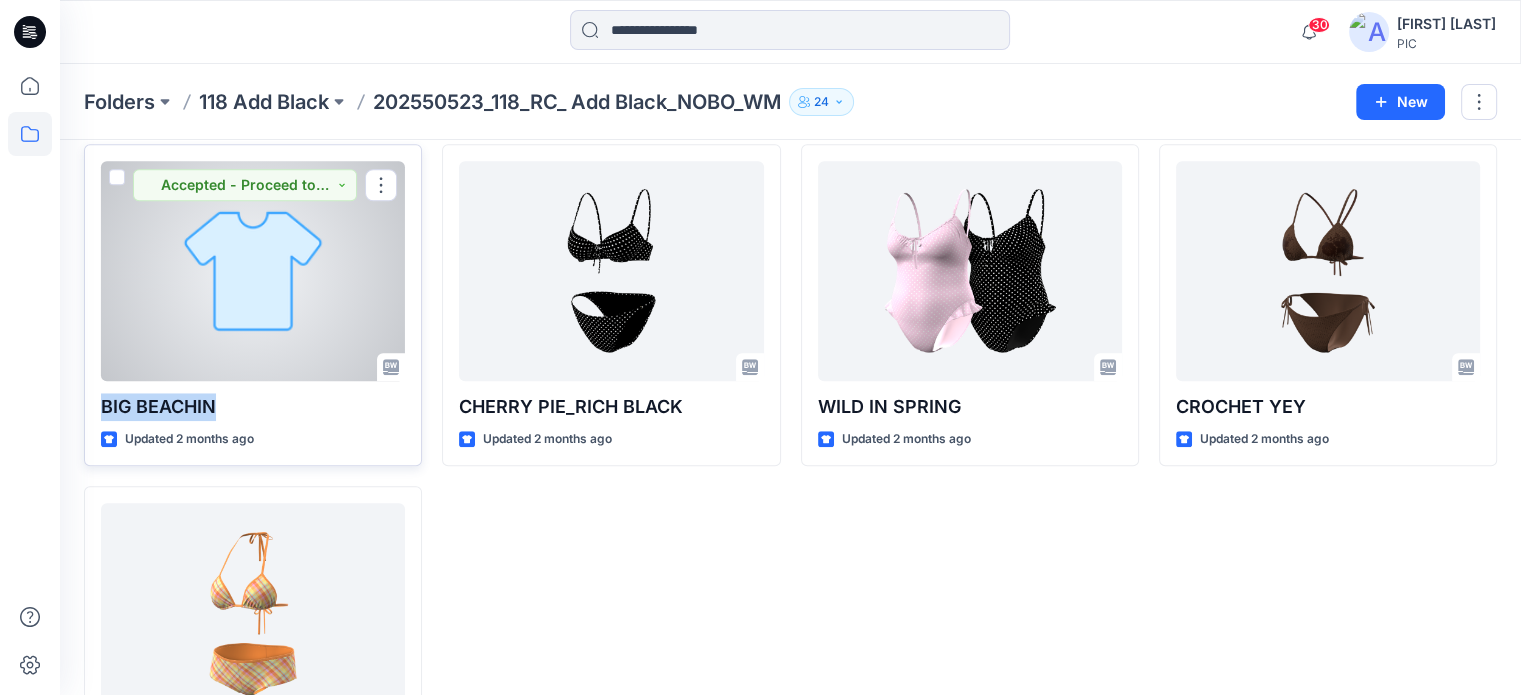 drag, startPoint x: 220, startPoint y: 398, endPoint x: 89, endPoint y: 410, distance: 131.54848 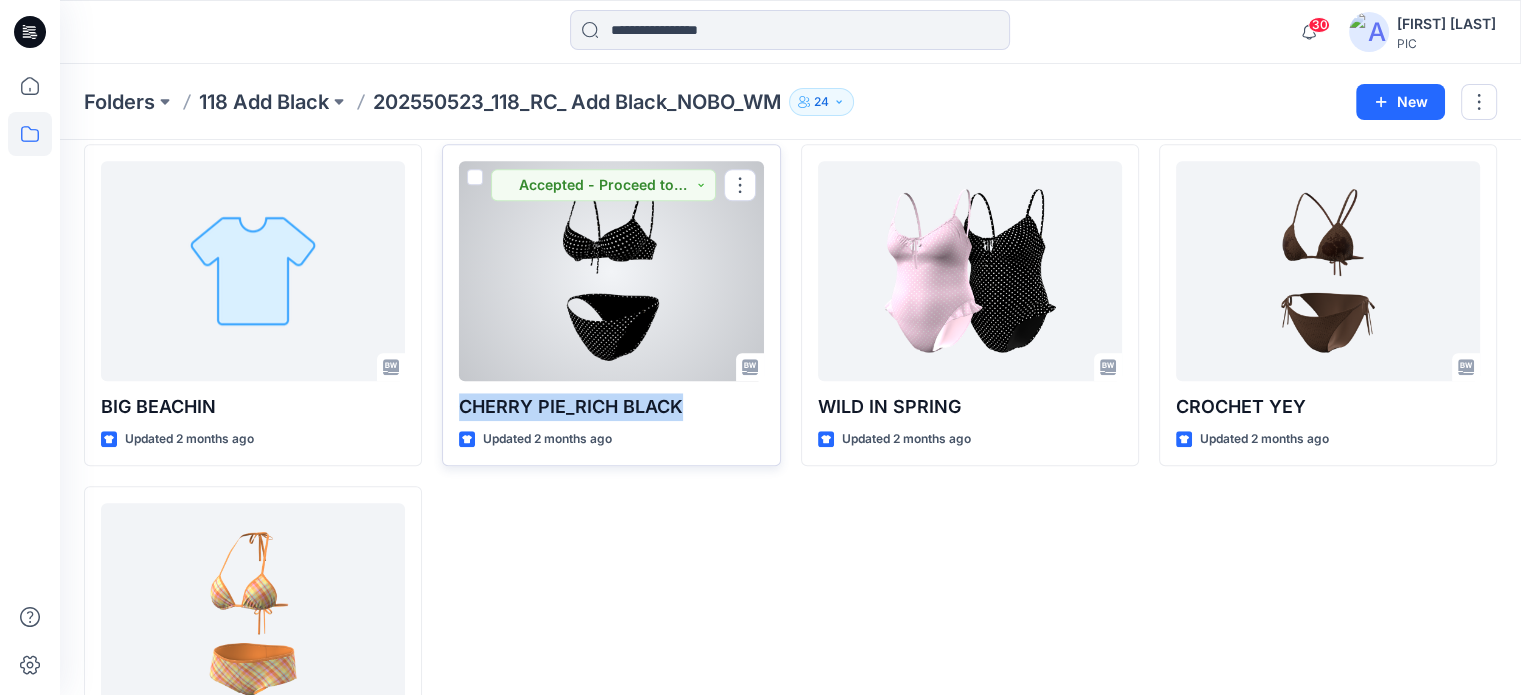 drag, startPoint x: 699, startPoint y: 392, endPoint x: 452, endPoint y: 400, distance: 247.12952 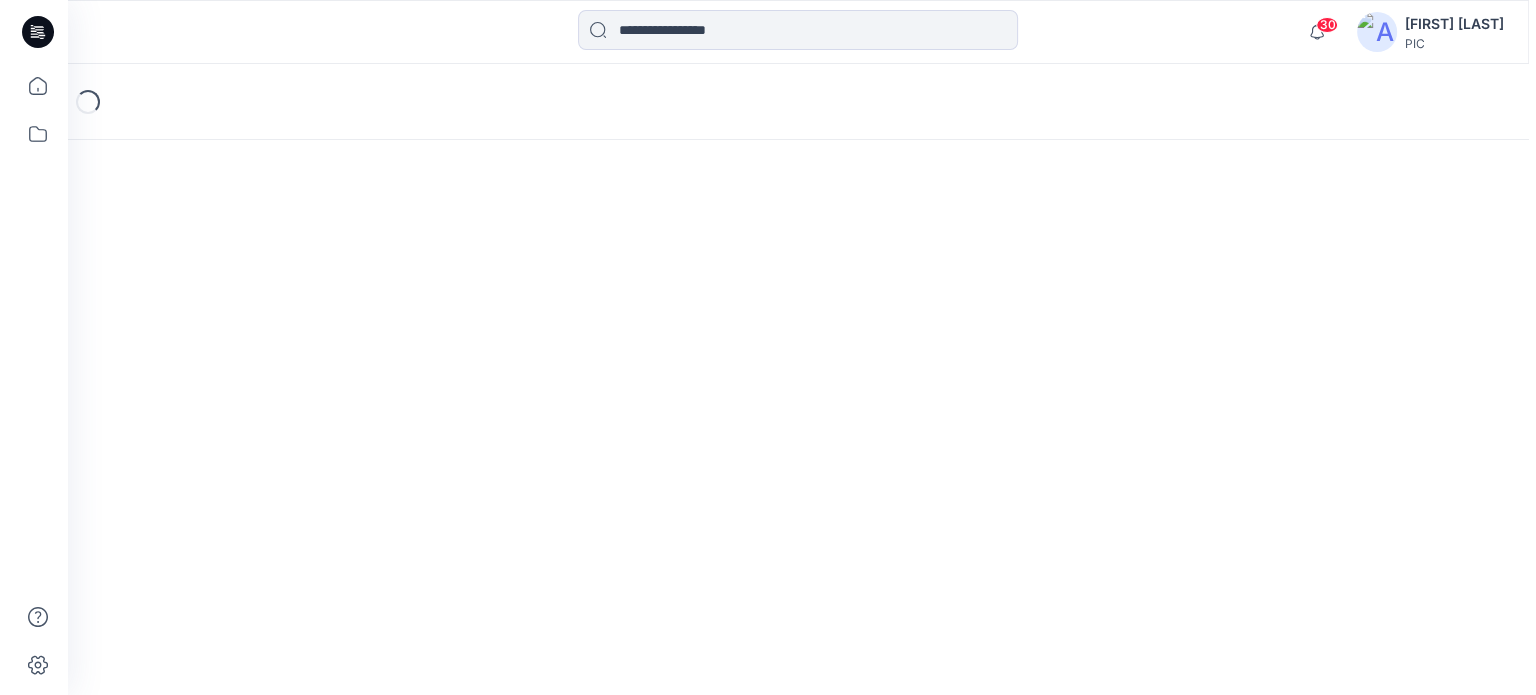 scroll, scrollTop: 0, scrollLeft: 0, axis: both 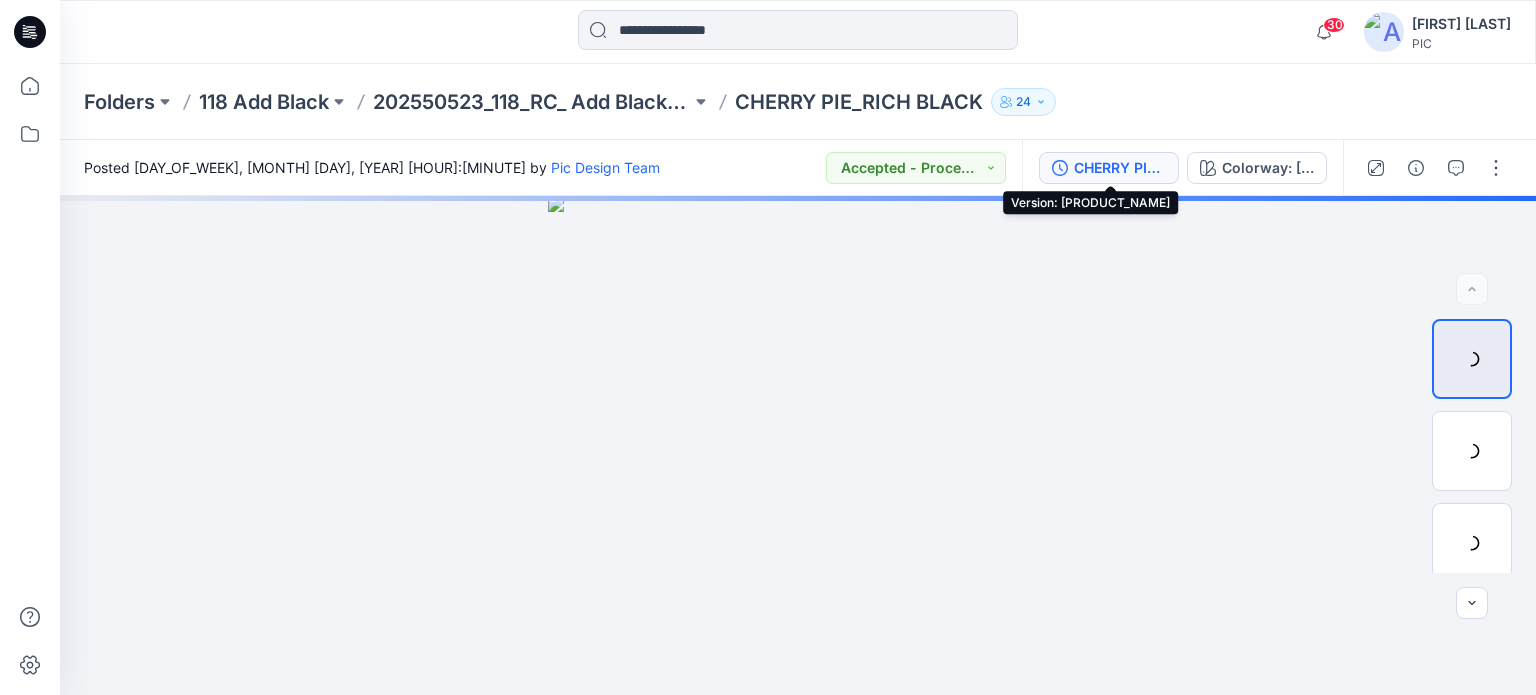 click on "CHERRY PIE_RICH BLACK" at bounding box center (1120, 168) 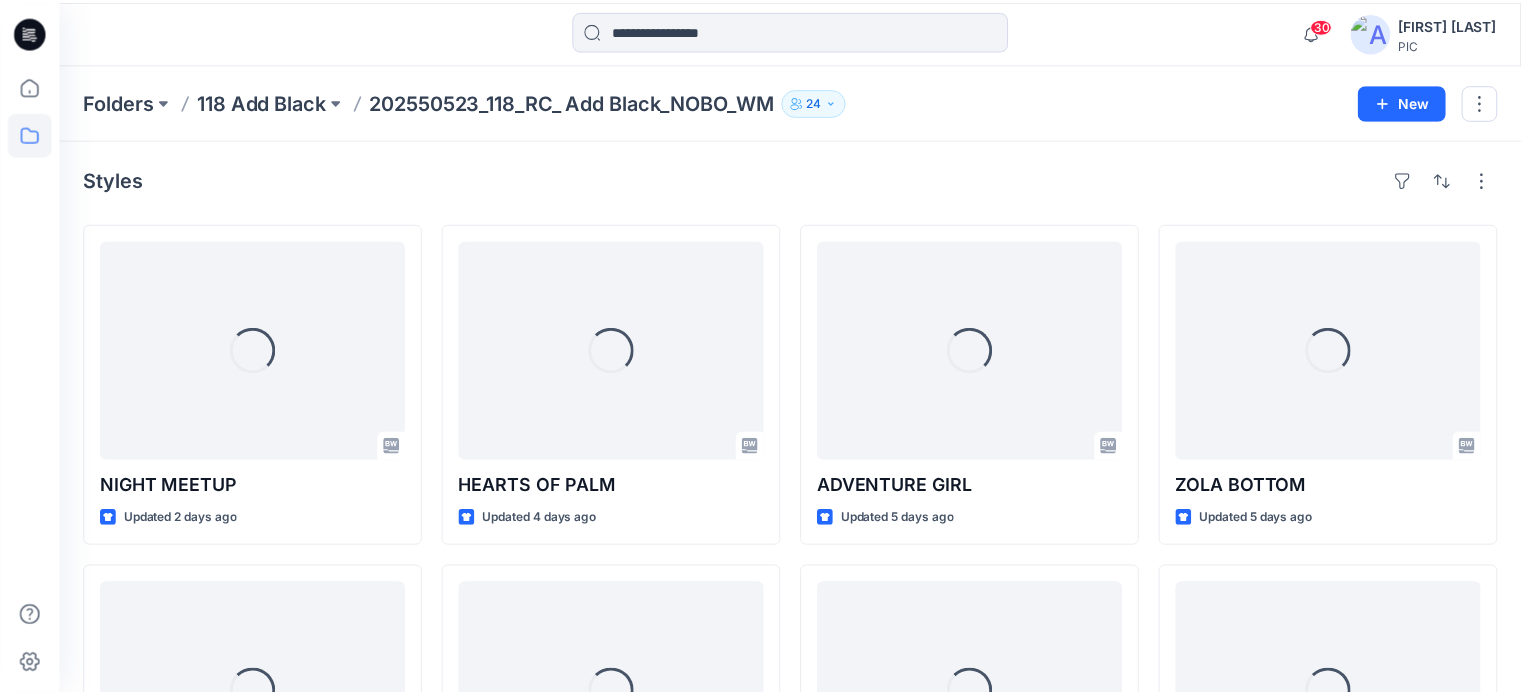 scroll, scrollTop: 1793, scrollLeft: 0, axis: vertical 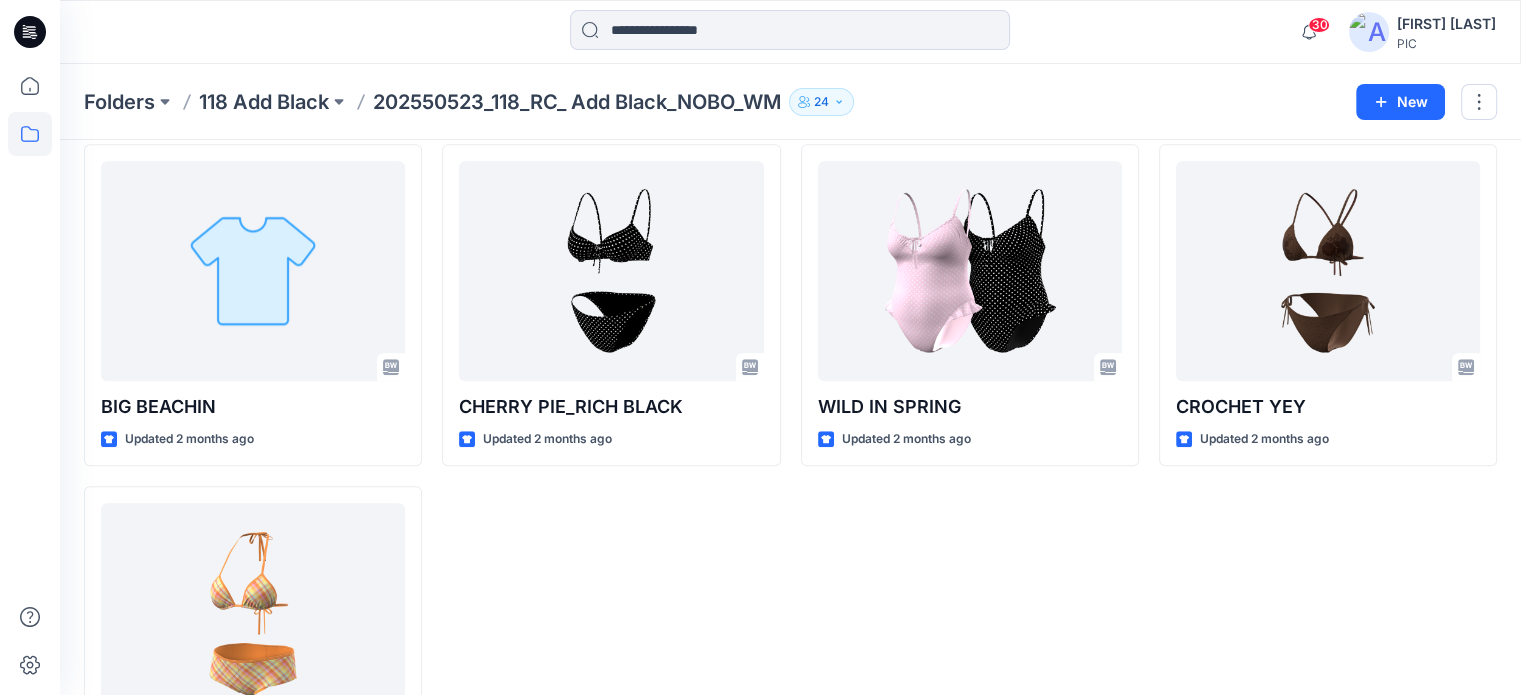 click on "Loading... [PRODUCT_NAME] Updated [NUMBER] days ago [PRODUCT_NAME] Updated [NUMBER] days ago [PRODUCT_NAME] Updated [NUMBER] days ago [PRODUCT_NAME] Updated [NUMBER] days ago [PRODUCT_NAME] Updated [NUMBER] months ago [PRODUCT_NAME] Updated [NUMBER] months ago" at bounding box center [970, -380] 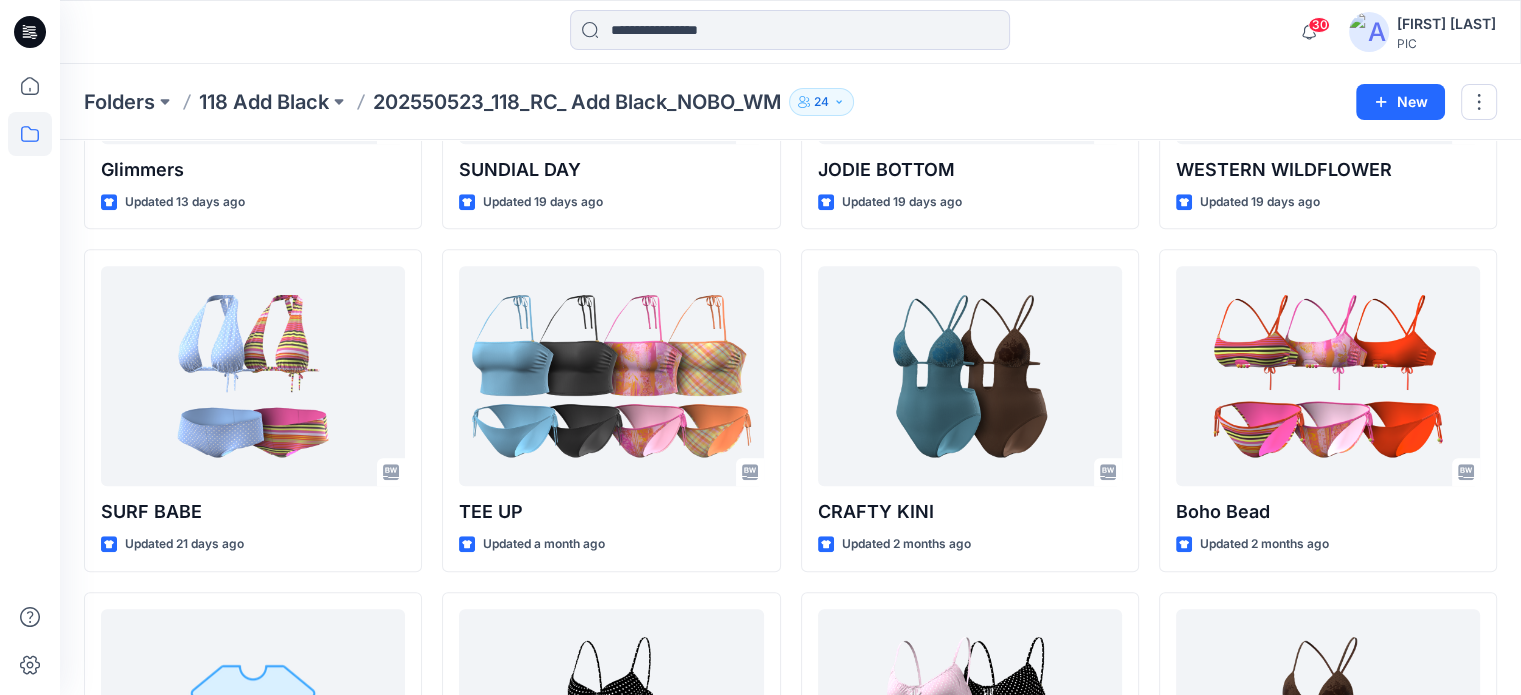 scroll, scrollTop: 1352, scrollLeft: 0, axis: vertical 